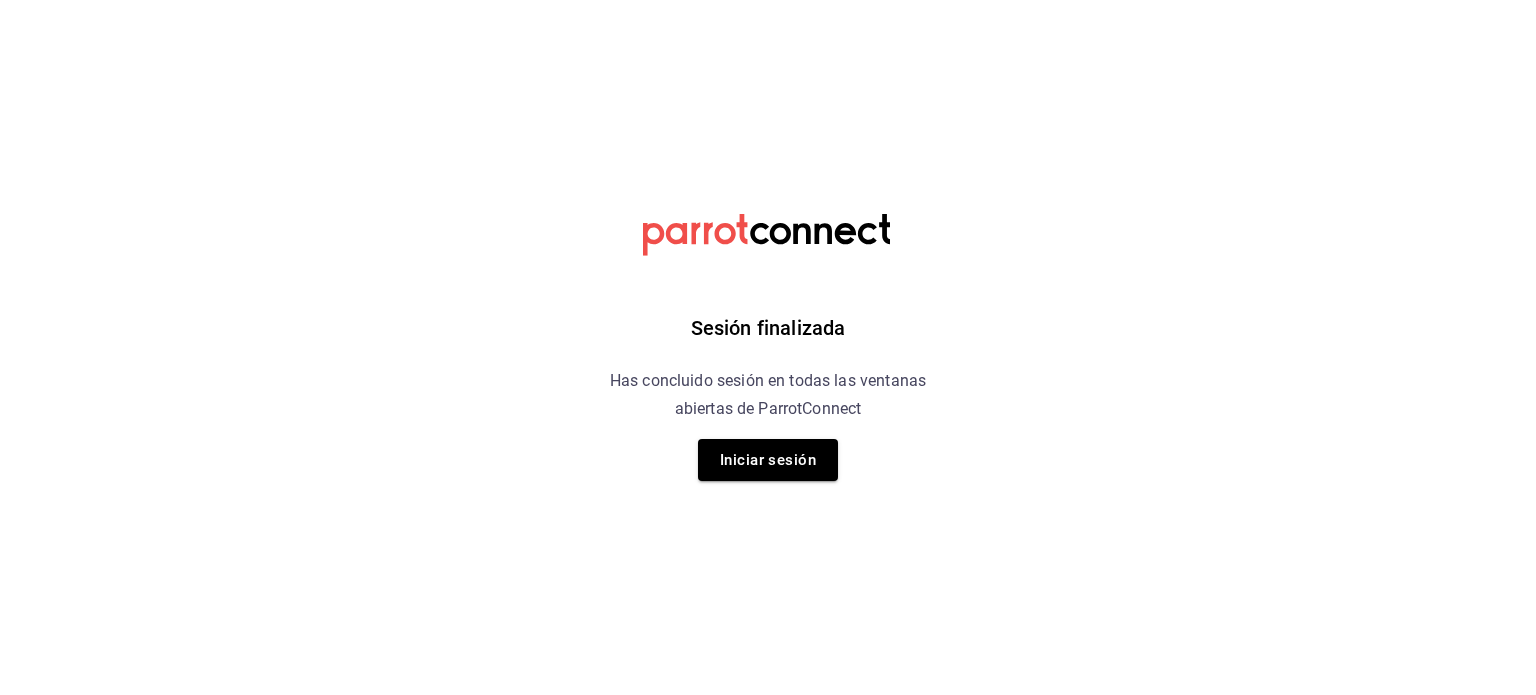 scroll, scrollTop: 0, scrollLeft: 0, axis: both 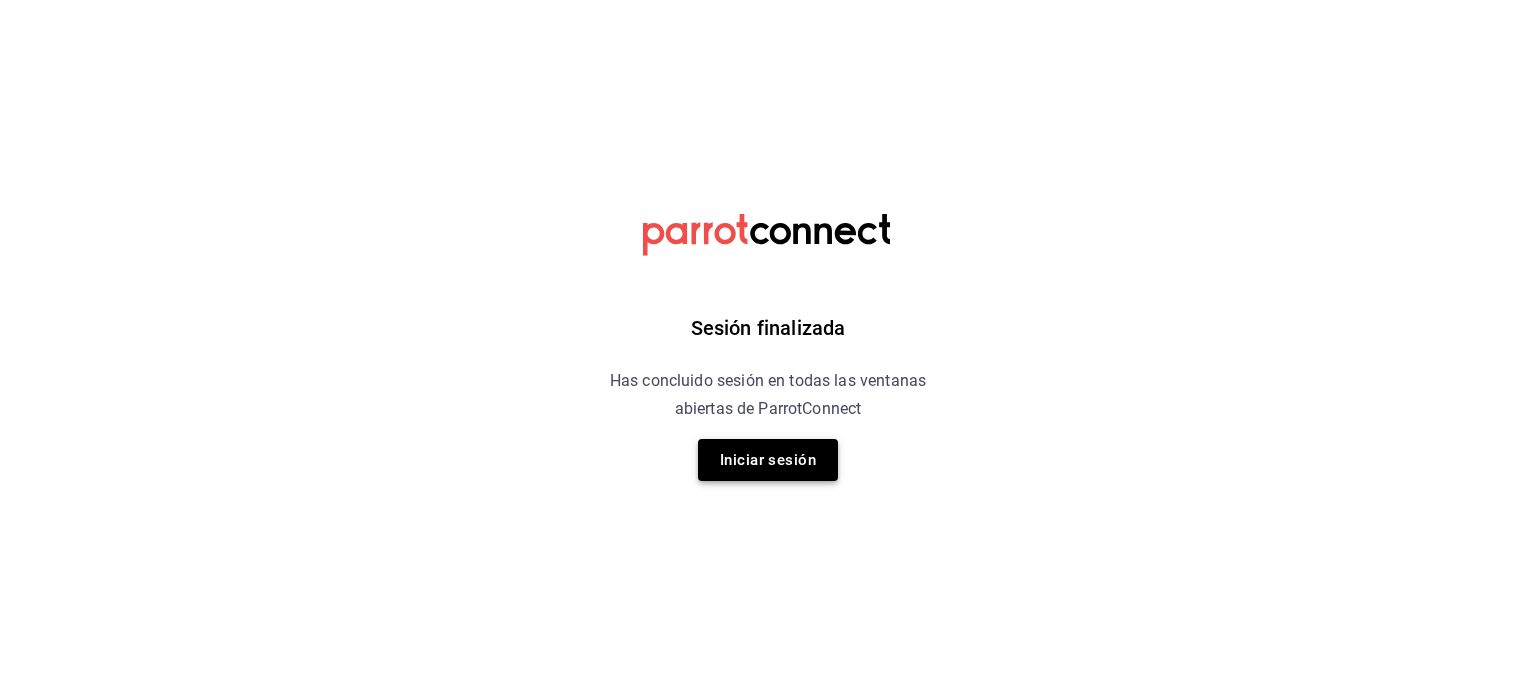 click on "Iniciar sesión" at bounding box center [768, 460] 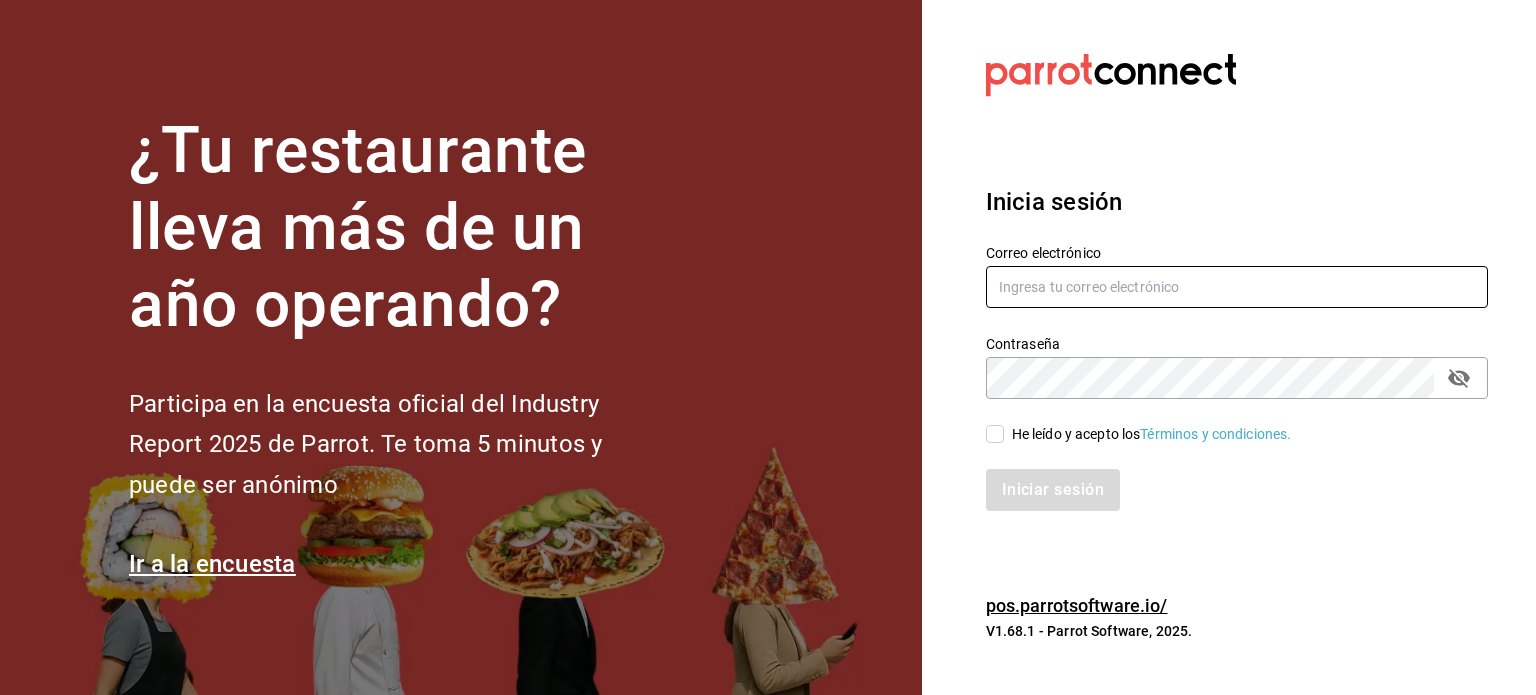 click at bounding box center (1237, 287) 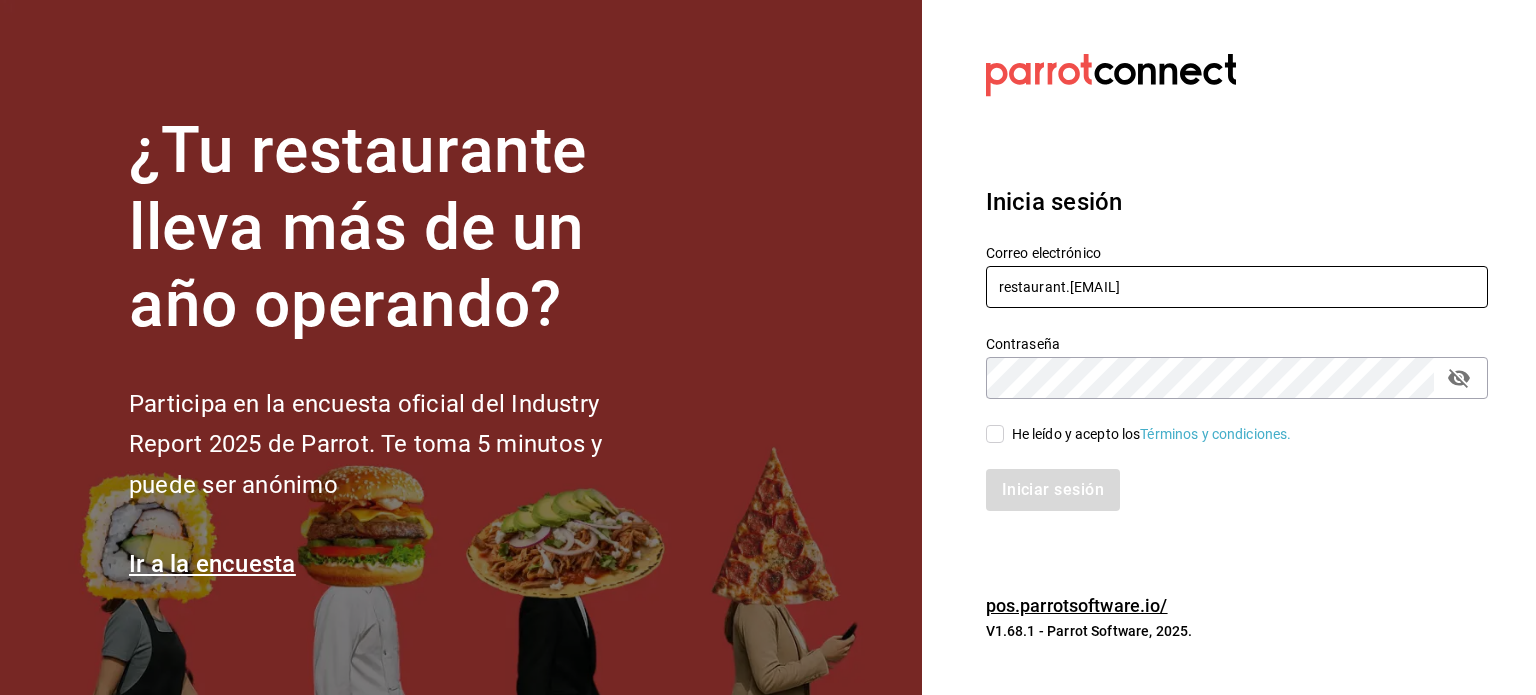 type on "restaurant.[EMAIL]" 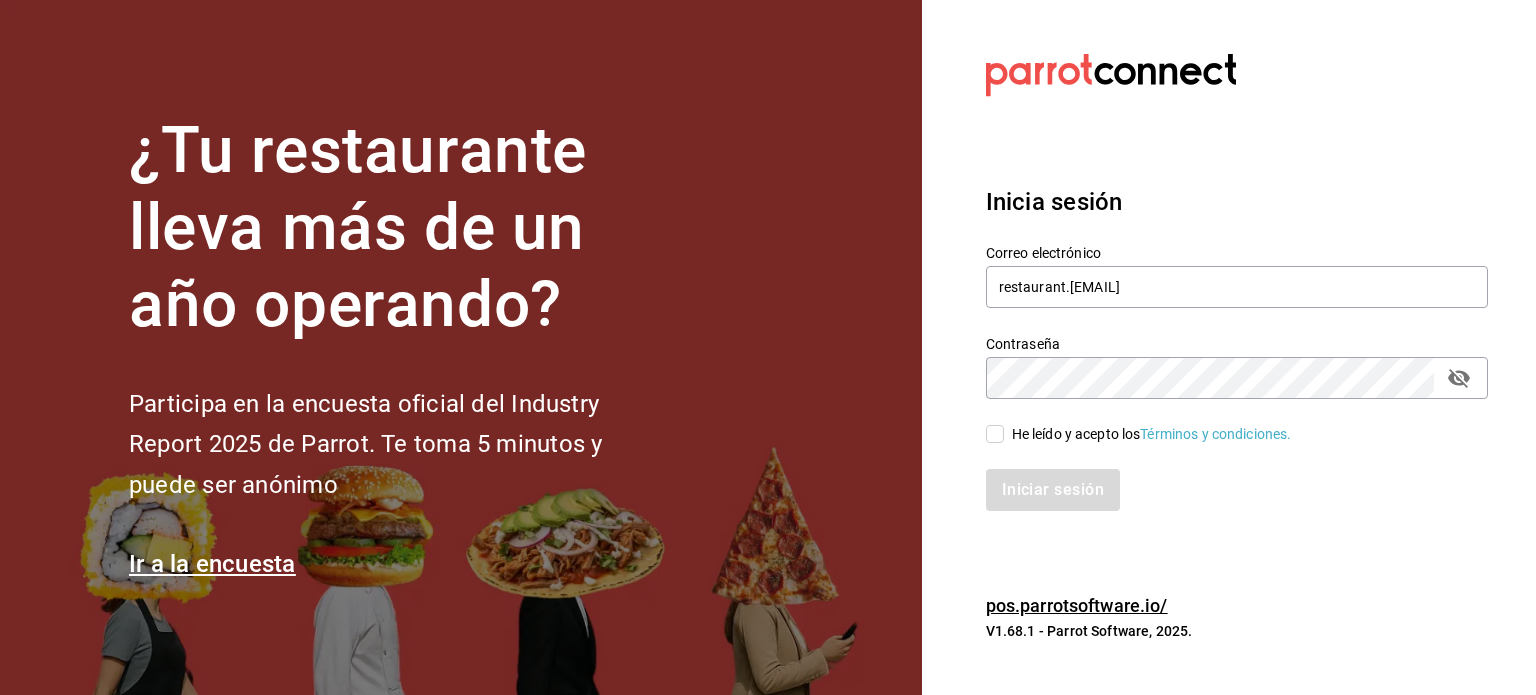 click on "He leído y acepto los  Términos y condiciones." at bounding box center (995, 434) 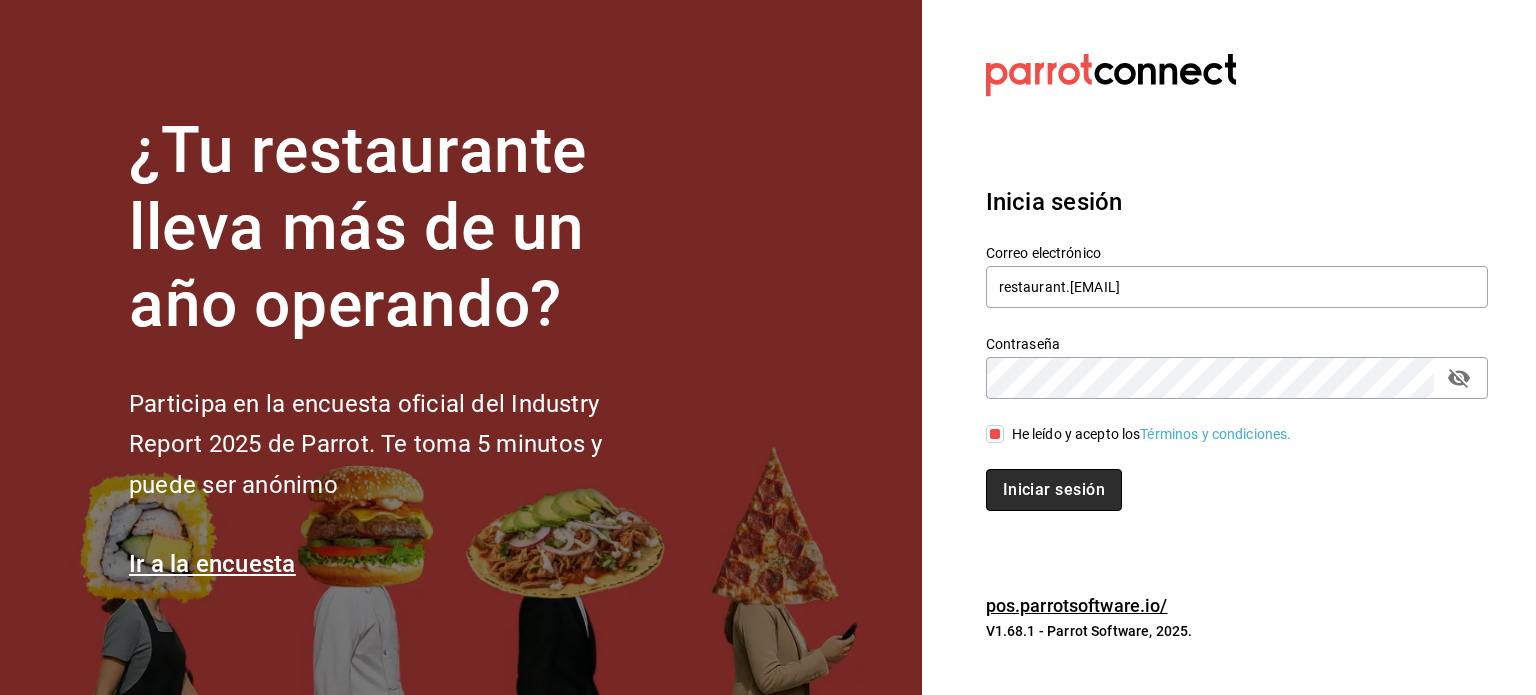 click on "Iniciar sesión" at bounding box center [1054, 490] 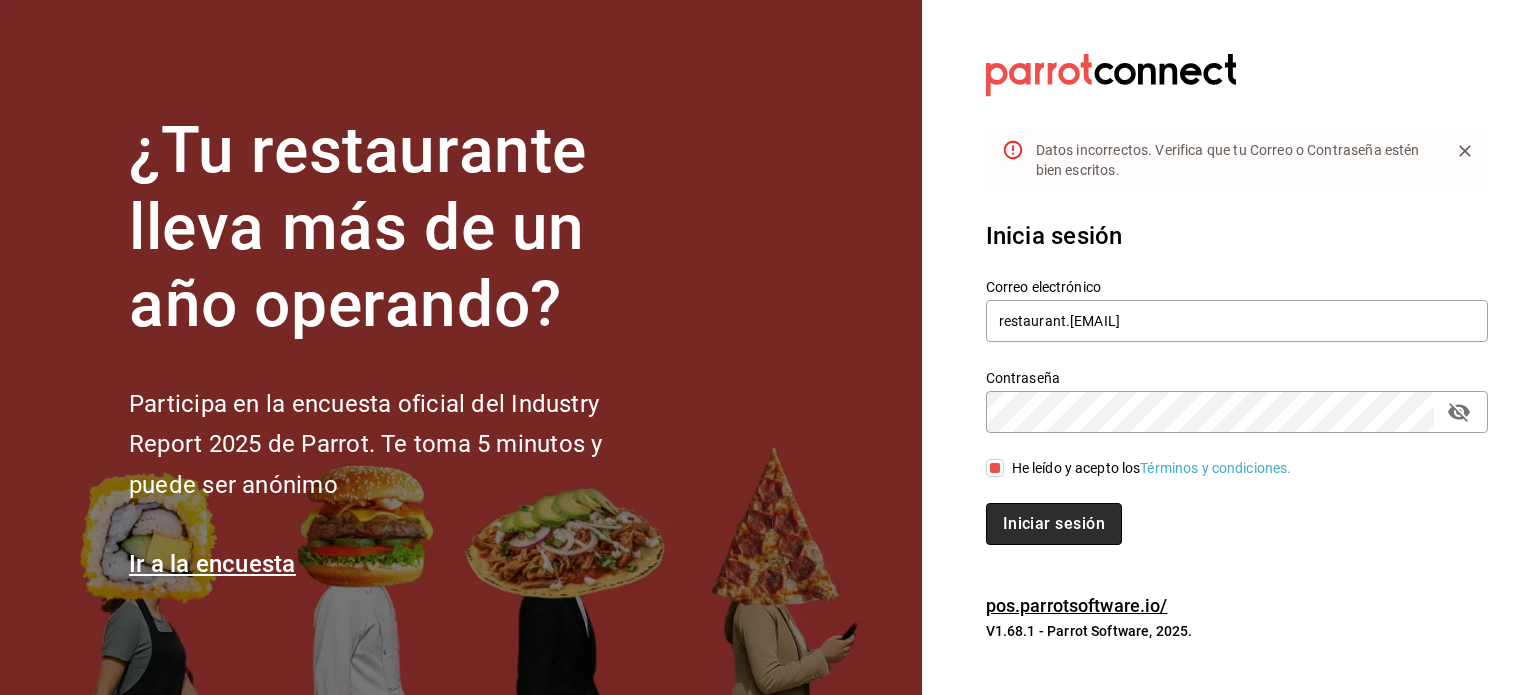 click on "Iniciar sesión" at bounding box center [1054, 524] 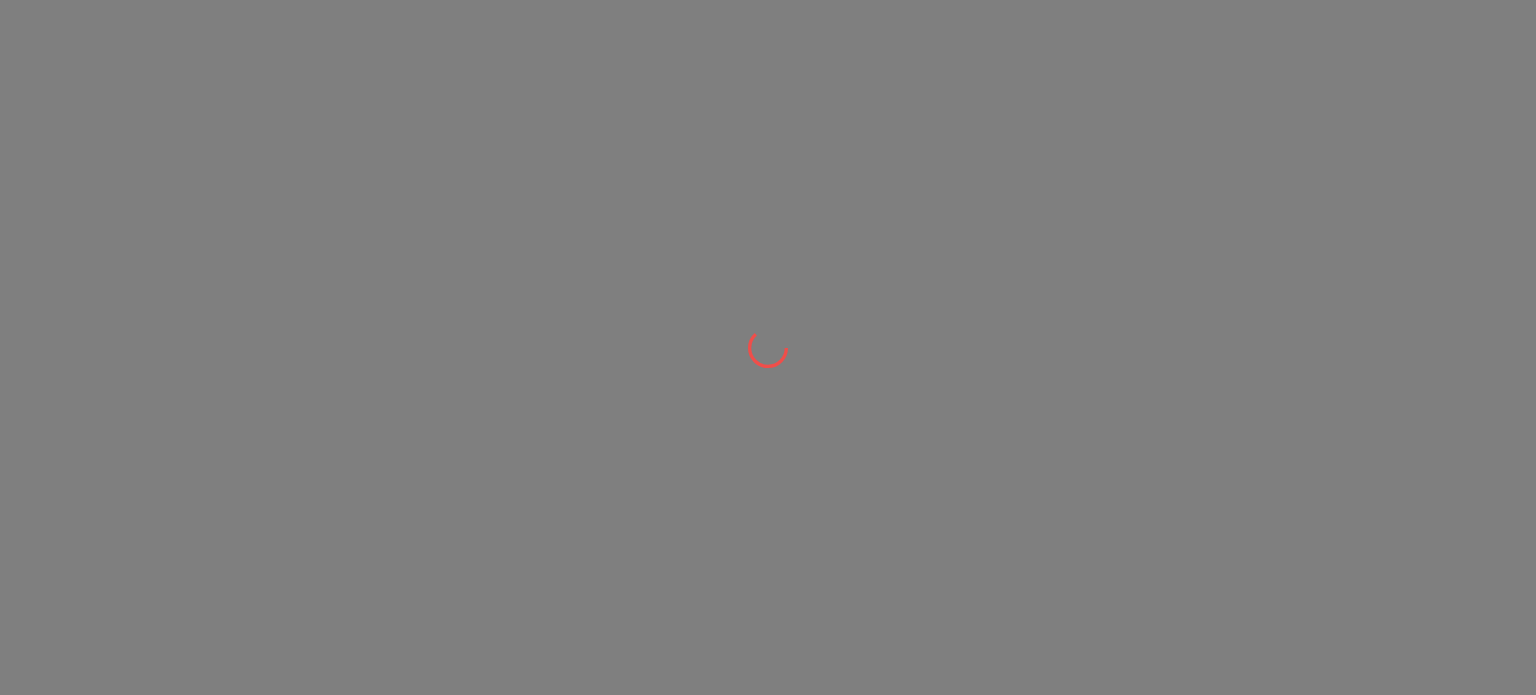 scroll, scrollTop: 0, scrollLeft: 0, axis: both 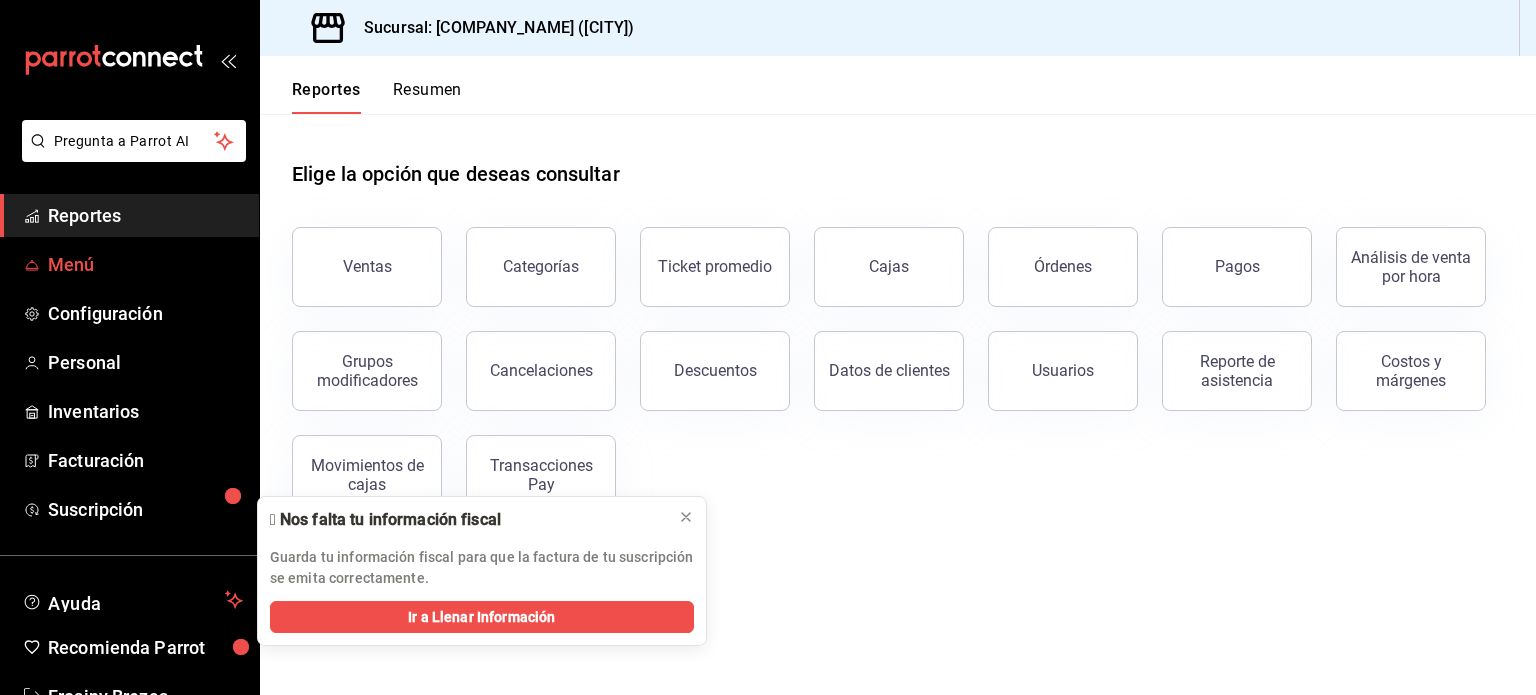 click on "Menú" at bounding box center (145, 264) 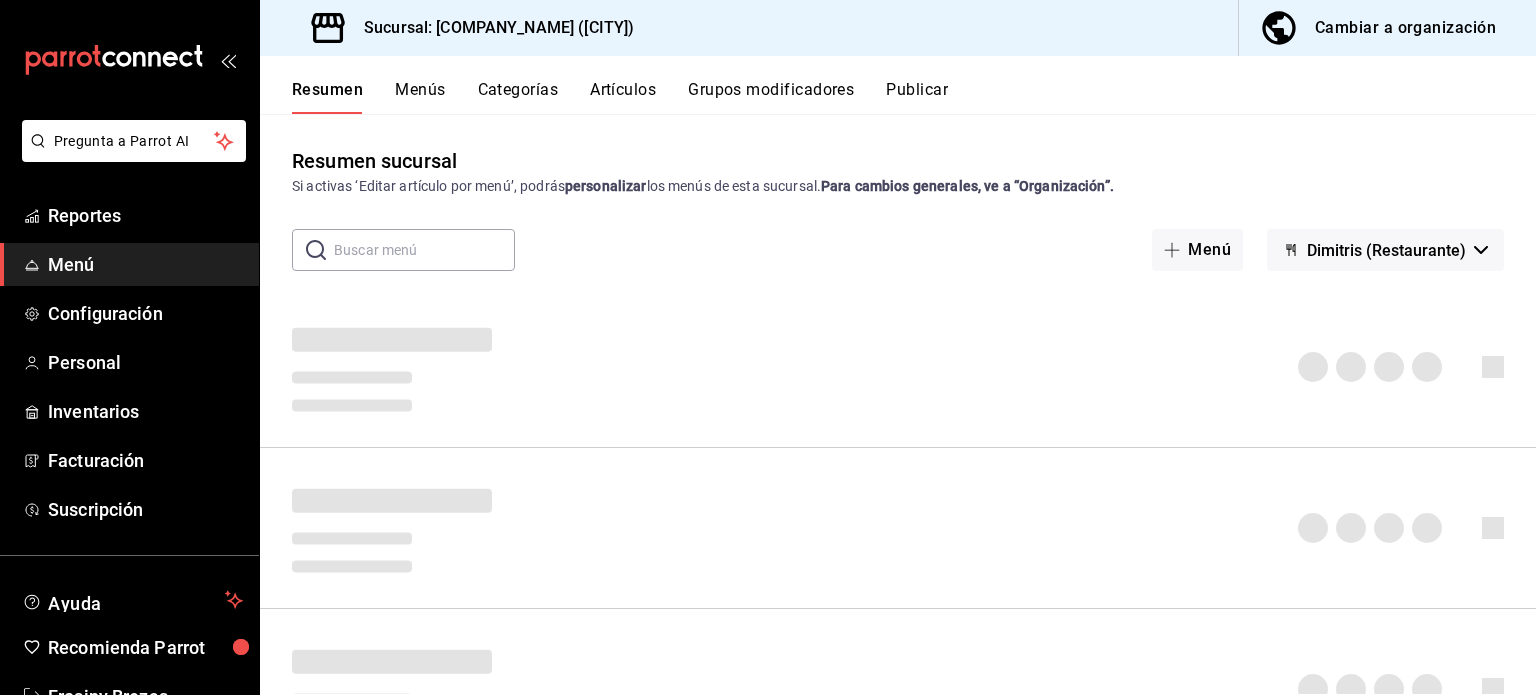 click on "Cambiar a organización" at bounding box center (1405, 28) 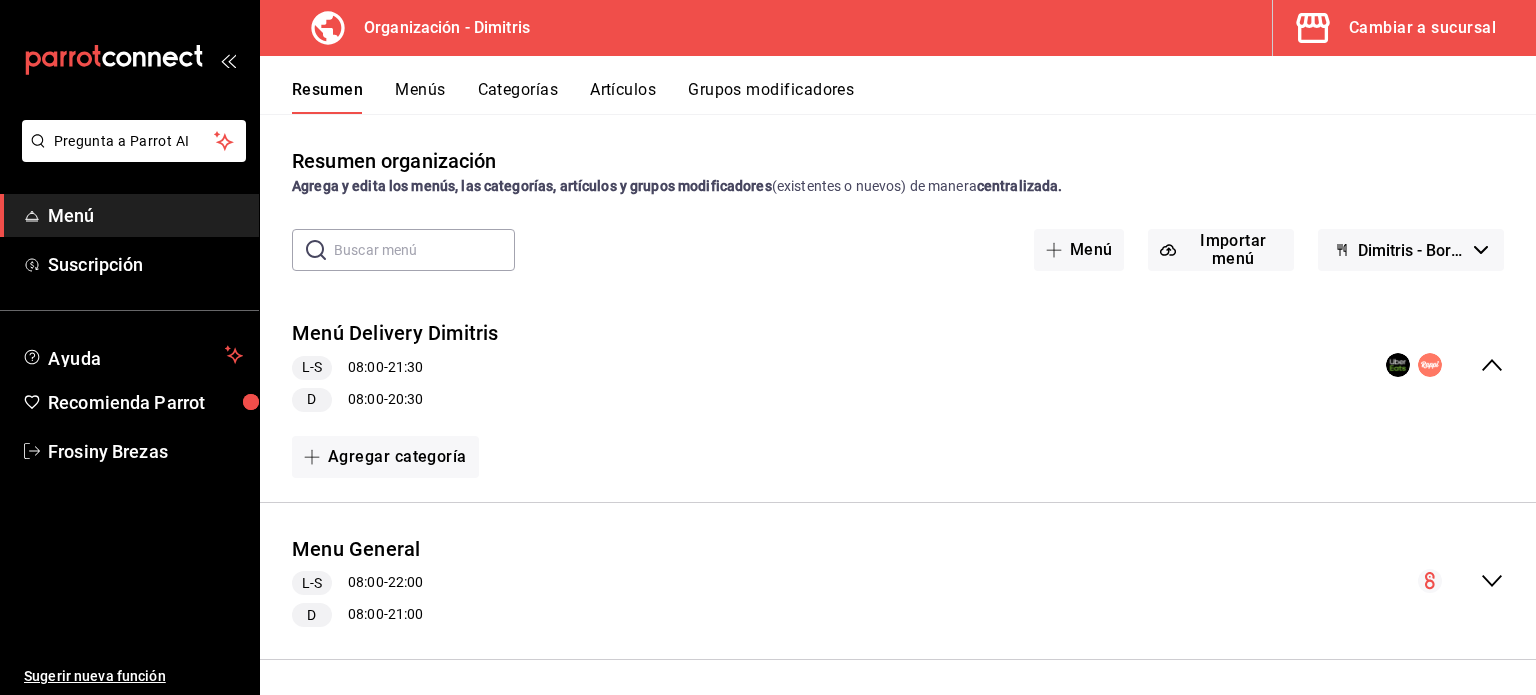 click on "Grupos modificadores" at bounding box center [771, 97] 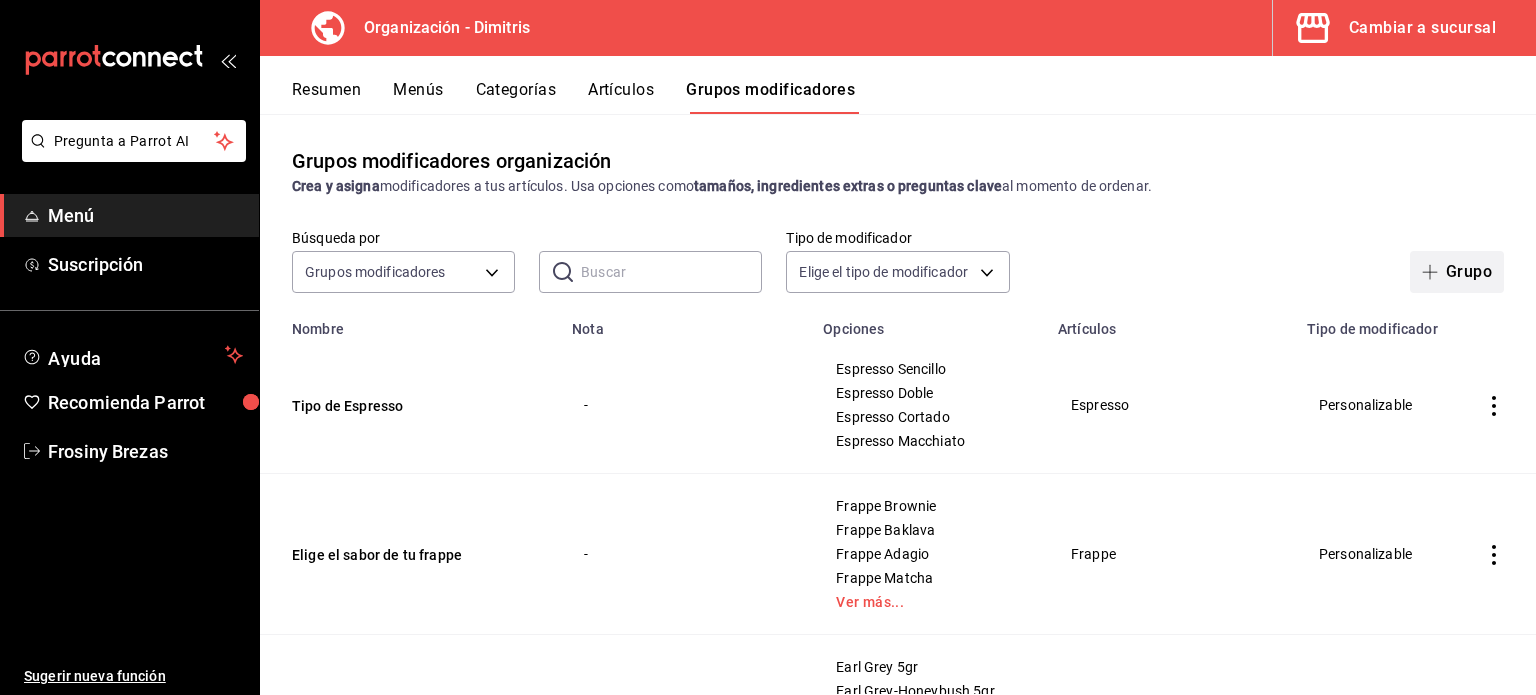 click at bounding box center (1434, 272) 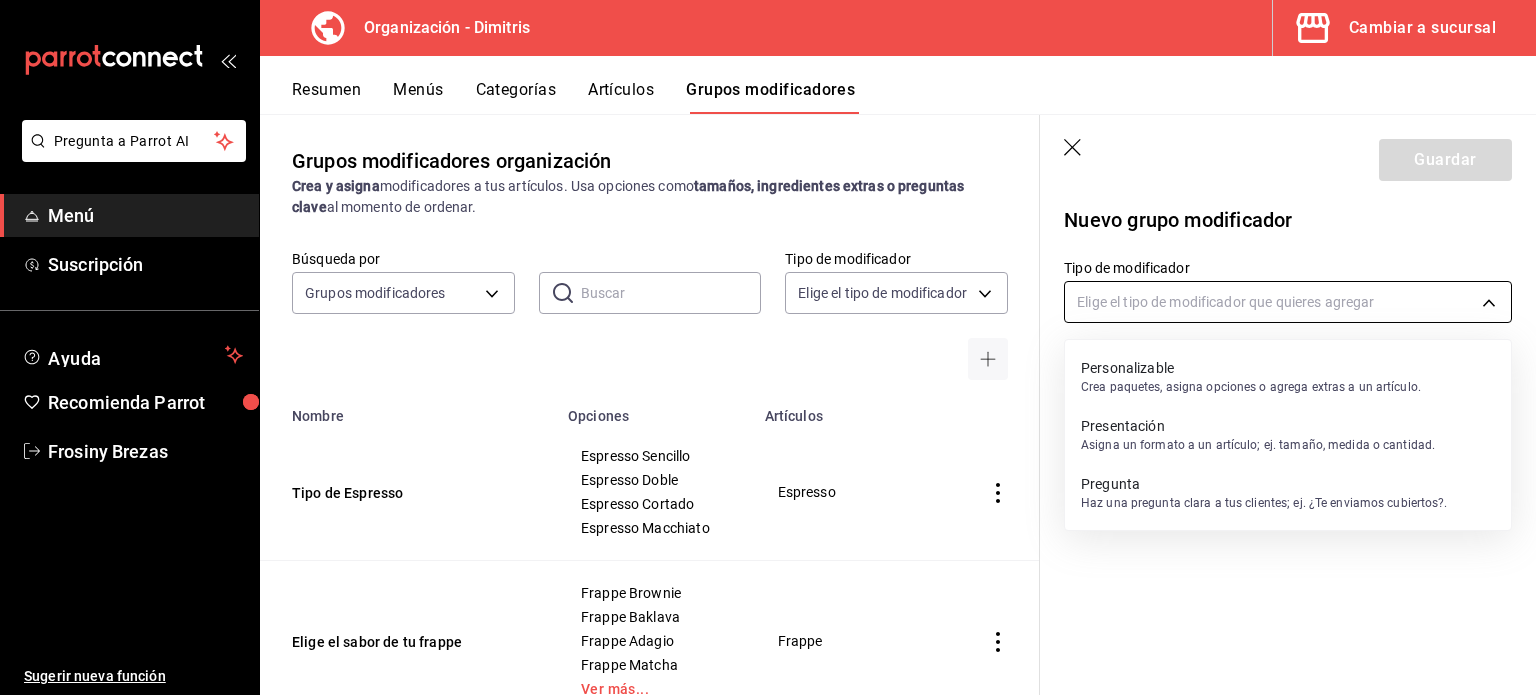 click on "Pregunta a Parrot AI Menú   Suscripción   Ayuda Recomienda Parrot   Frosiny Brezas   Sugerir nueva función   Organización - [LAST_NAME] Cambiar a sucursal Resumen Menús Categorías Artículos Grupos modificadores Grupos modificadores organización Crea y asigna  modificadores a tus artículos. Usa opciones como  tamaños, ingredientes extras o preguntas clave  al momento de ordenar. Búsqueda por Grupos modificadores GROUP ​ ​ Tipo de modificador Elige el tipo de modificador Nombre Opciones Artículos Tipo de Espresso Espresso Sencillo Espresso Doble Espresso Cortado Espresso Macchiato Espresso Elige el sabor de tu frappe Frappe Brownie Frappe Baklava Frappe Adagio Frappe Matcha Ver más... Frappe Elige tu te Earl Grey 5gr Earl Grey-Honeybush 5gr Assam 5gr English Breakfast 5gr Ver más... Te Frio Elige tu te Earl Grey 3gr Earl Grey-Honeybush 3gr Assam 3gr English Breakfast 3gr Ver más... Te Caliente Elige tu te Earl Grey 9gr Earl Grey-Honeybush 9gr Assam 9gr English Breakfast 9gr Ver más... Tetera" at bounding box center (768, 347) 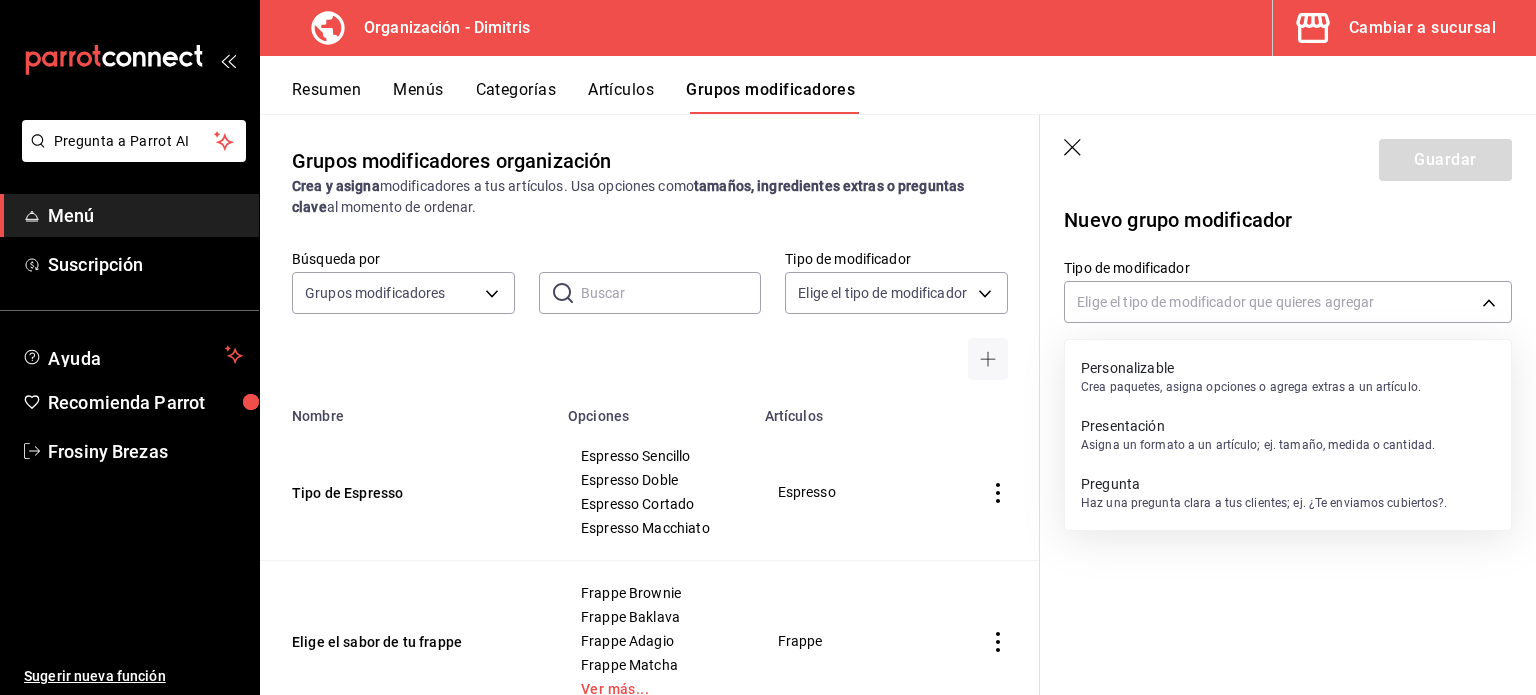 click on "Crea paquetes, asigna opciones o agrega extras a un artículo." at bounding box center [1251, 387] 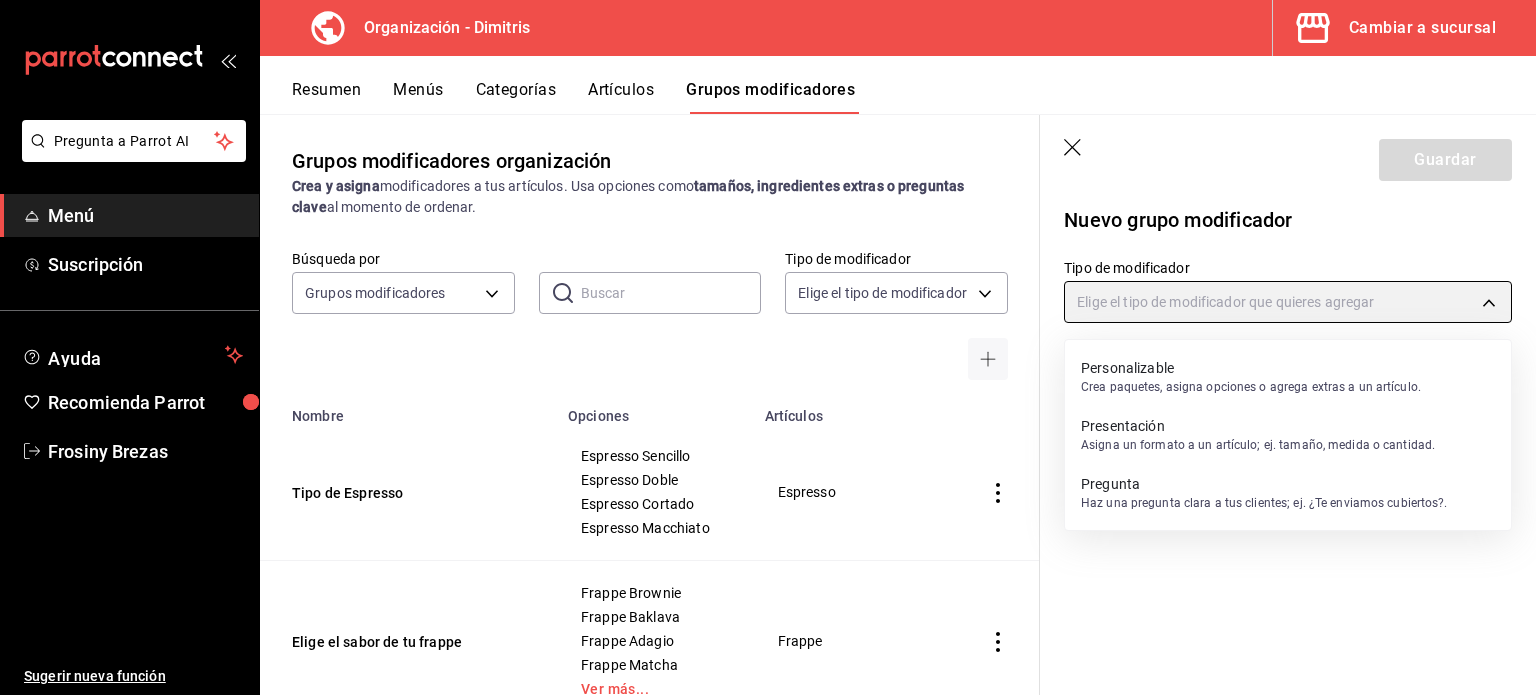 type on "CUSTOMIZABLE" 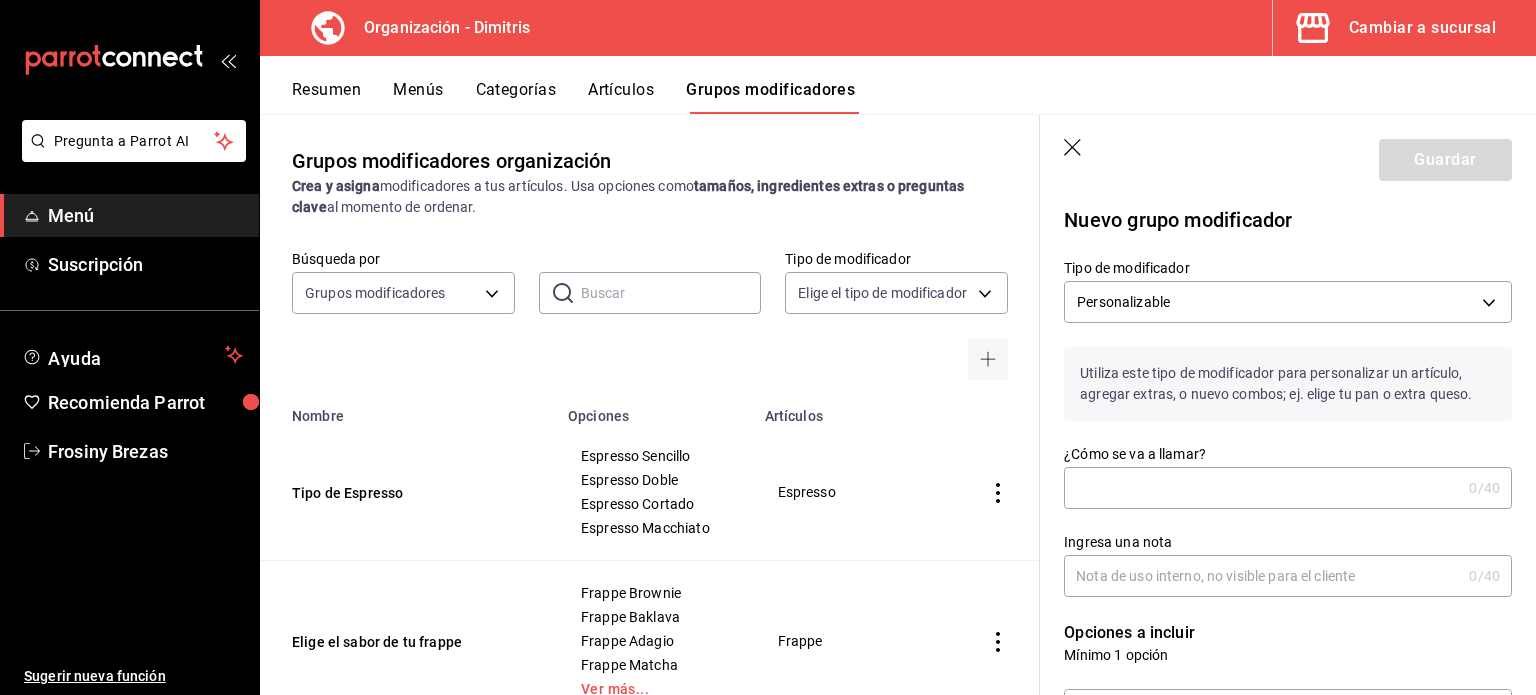 click on "¿Cómo se va a llamar?" at bounding box center [1262, 488] 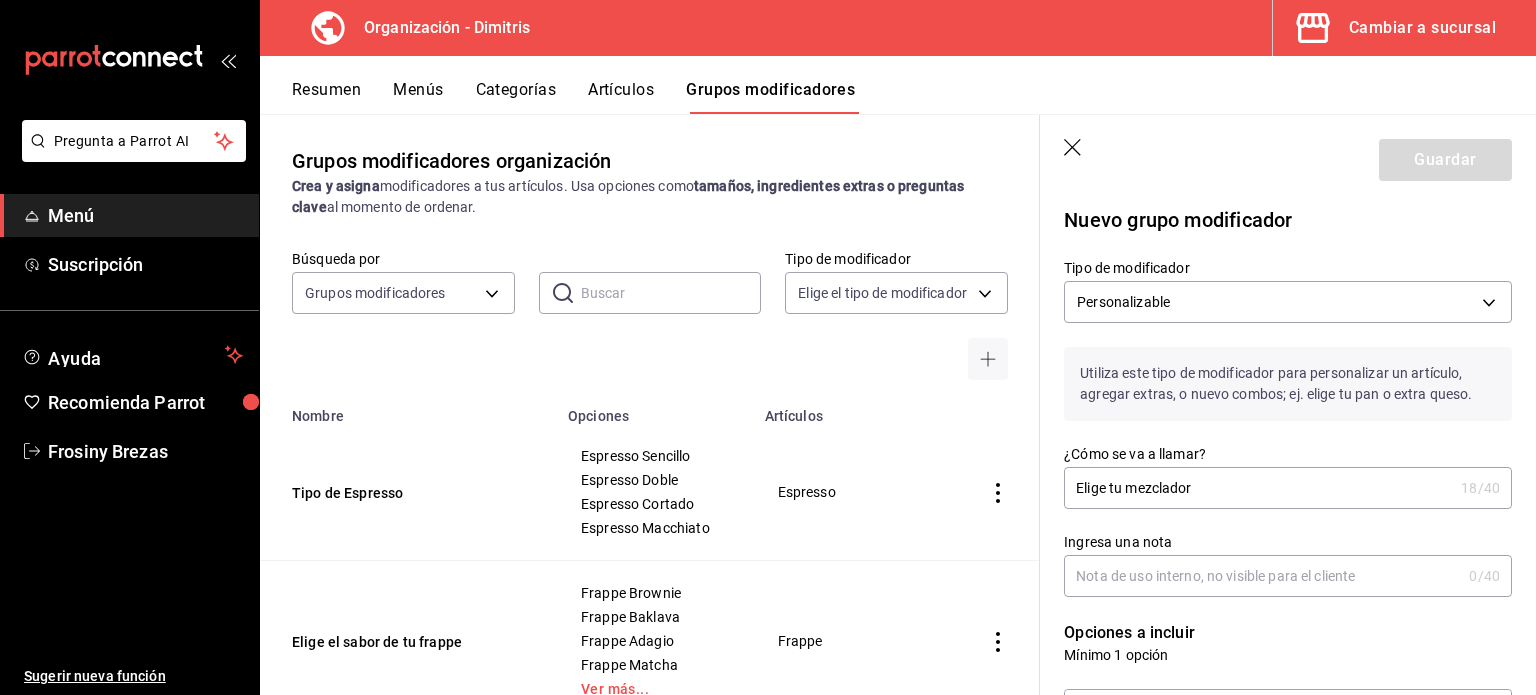type on "Elige tu mezclador" 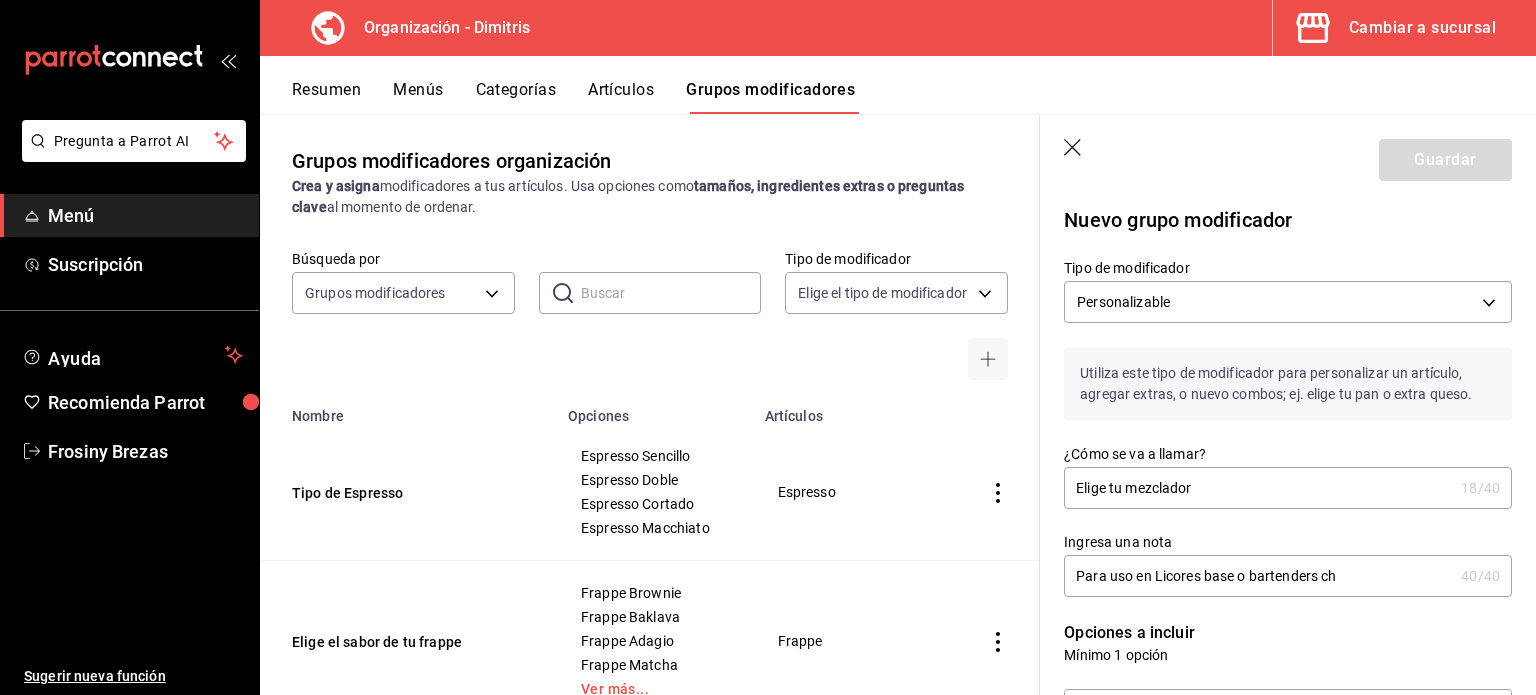 click on "Para uso en Licores base o bartenders ch" at bounding box center (1258, 576) 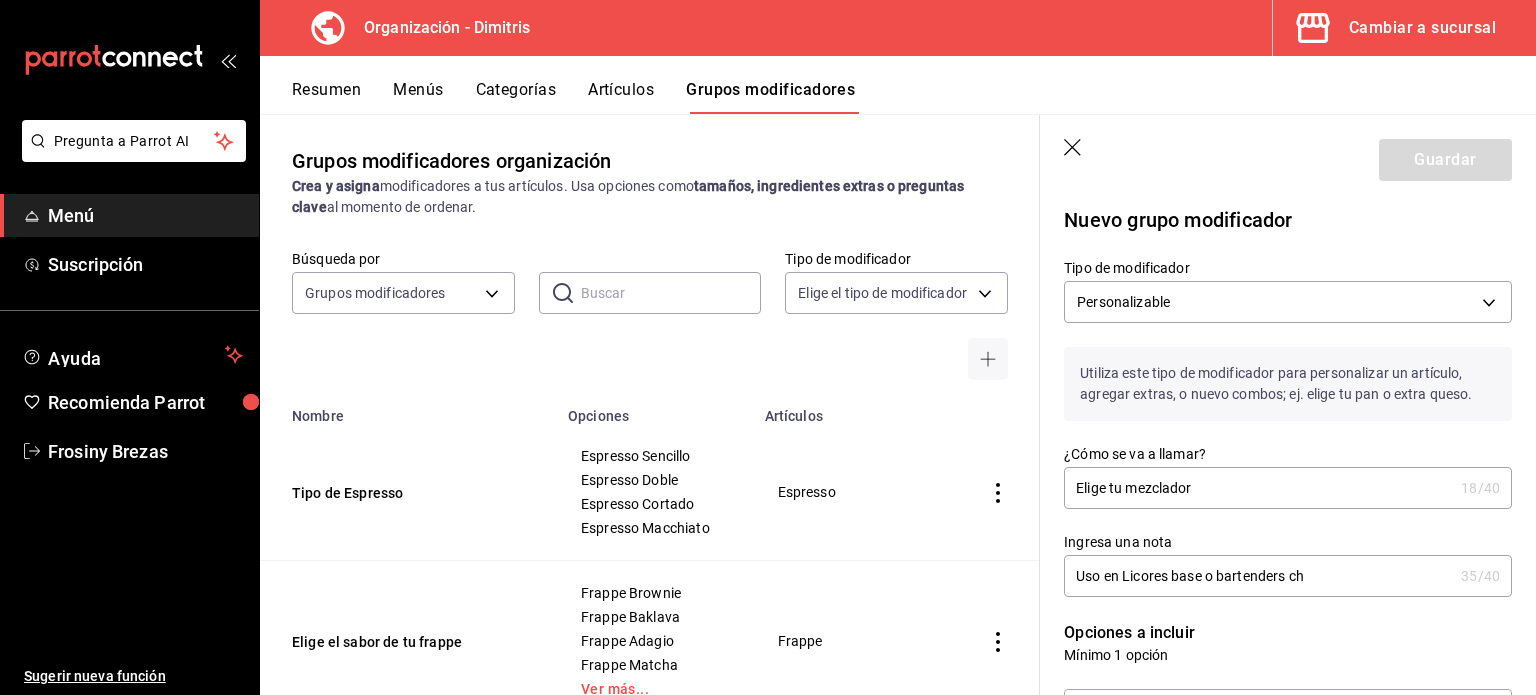 click on "Uso en Licores base o bartenders ch" at bounding box center [1258, 576] 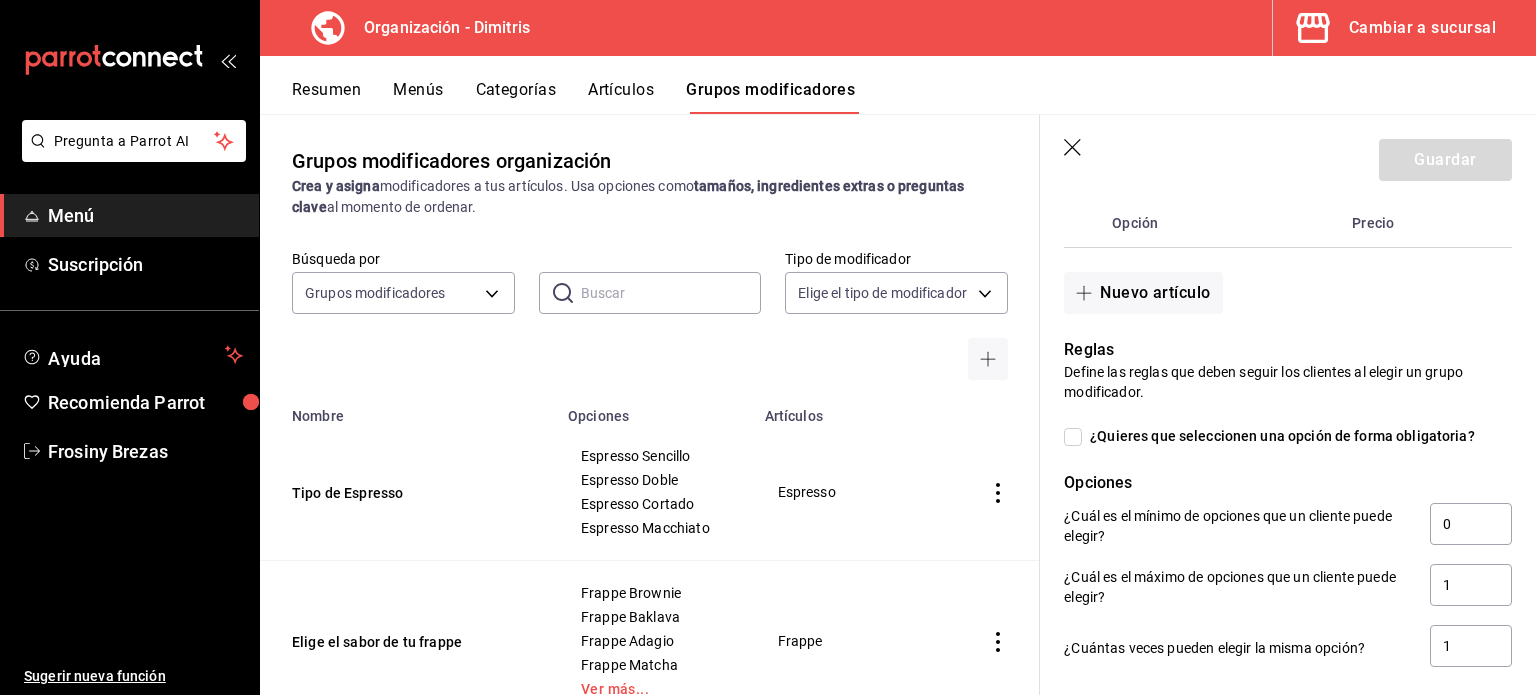 scroll, scrollTop: 560, scrollLeft: 0, axis: vertical 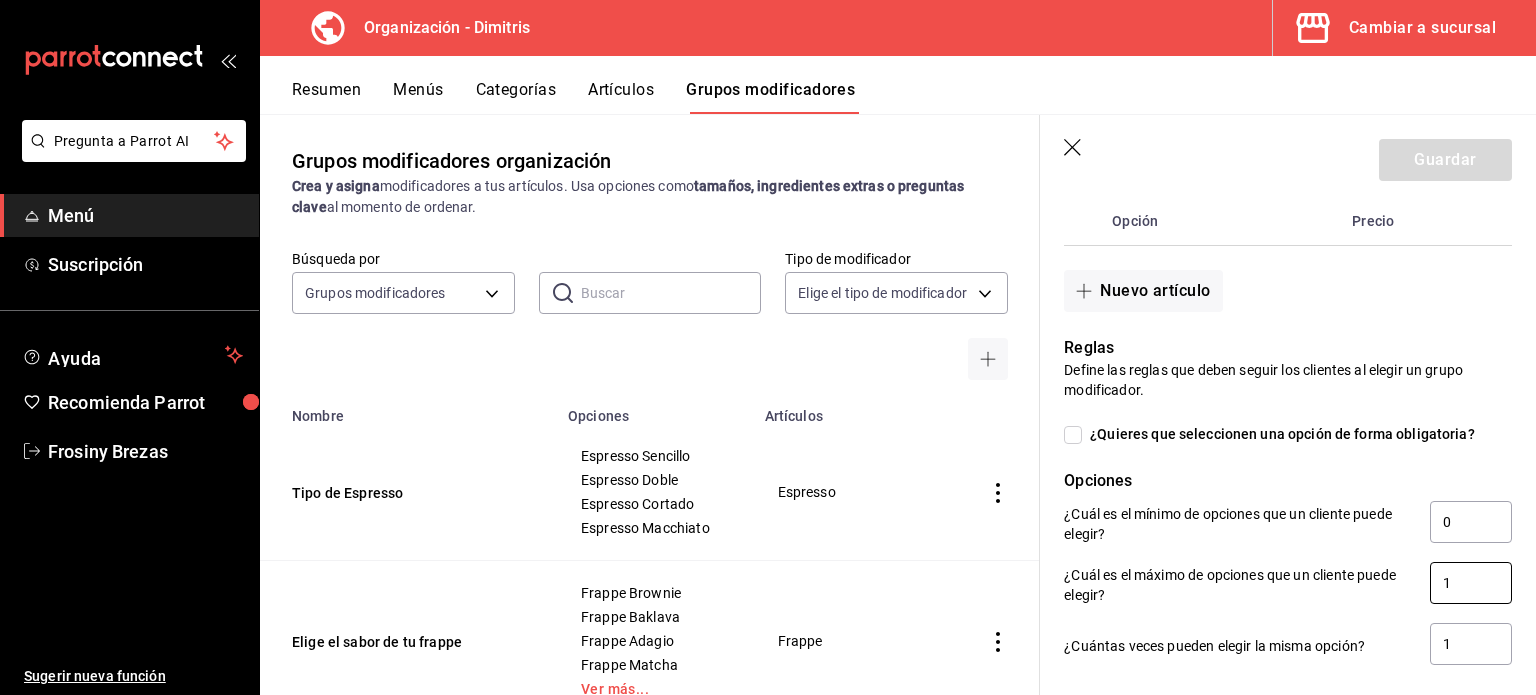 type on "Uso en Licores base o bartenders choice" 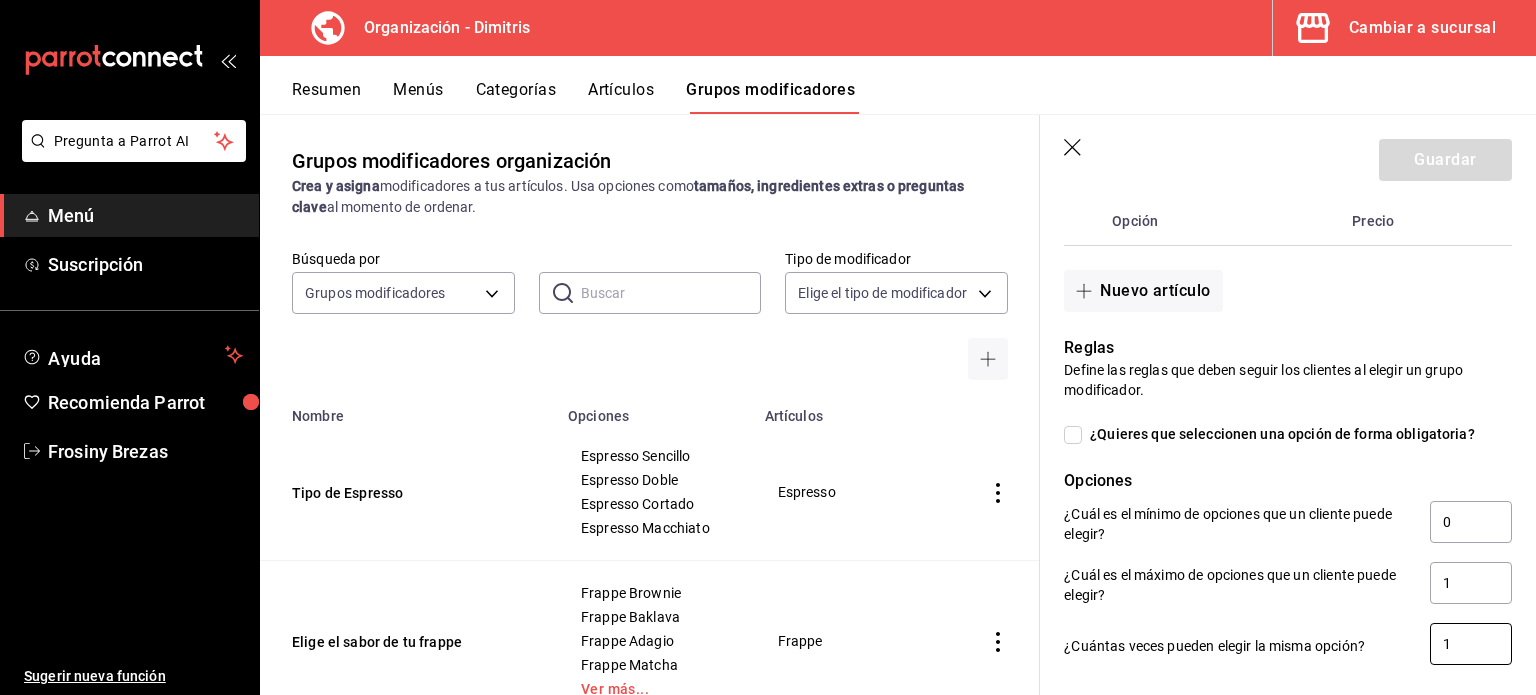click on "1" at bounding box center [1471, 644] 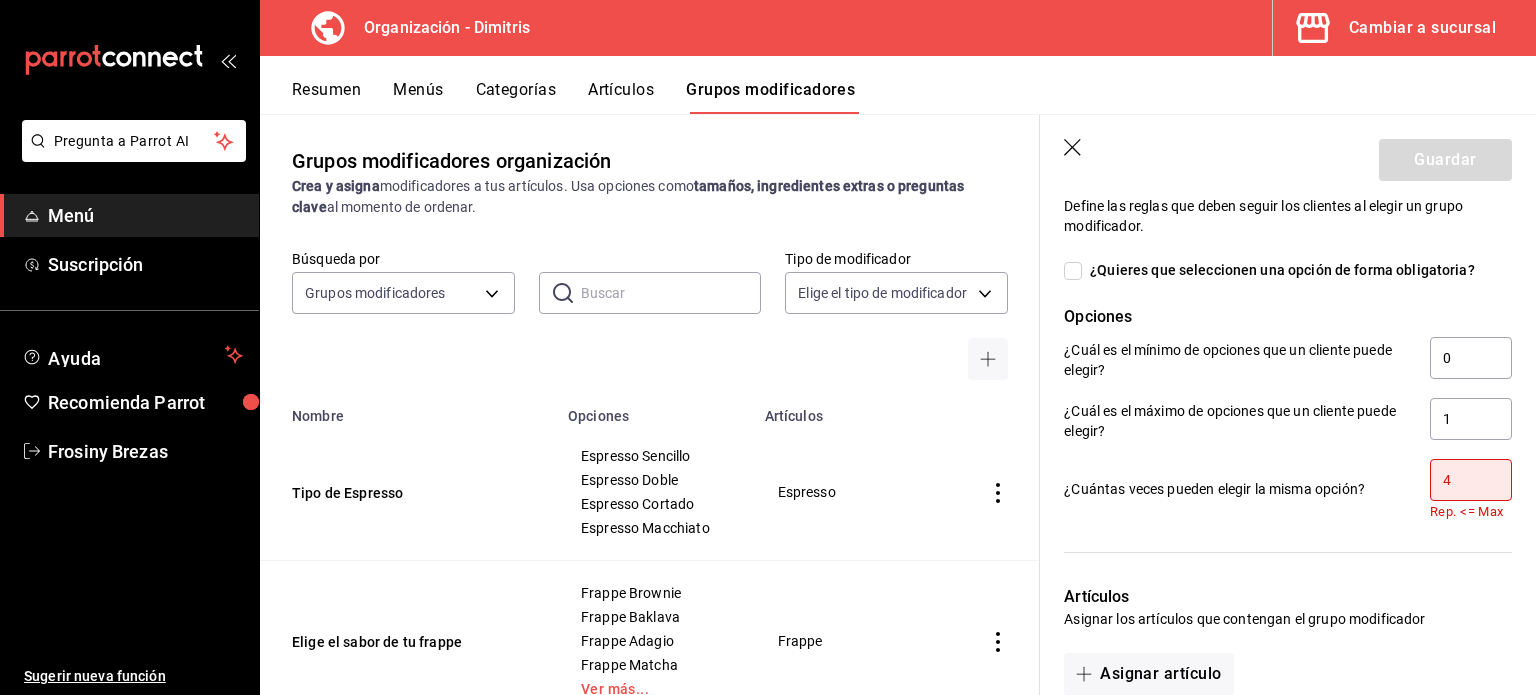 scroll, scrollTop: 724, scrollLeft: 0, axis: vertical 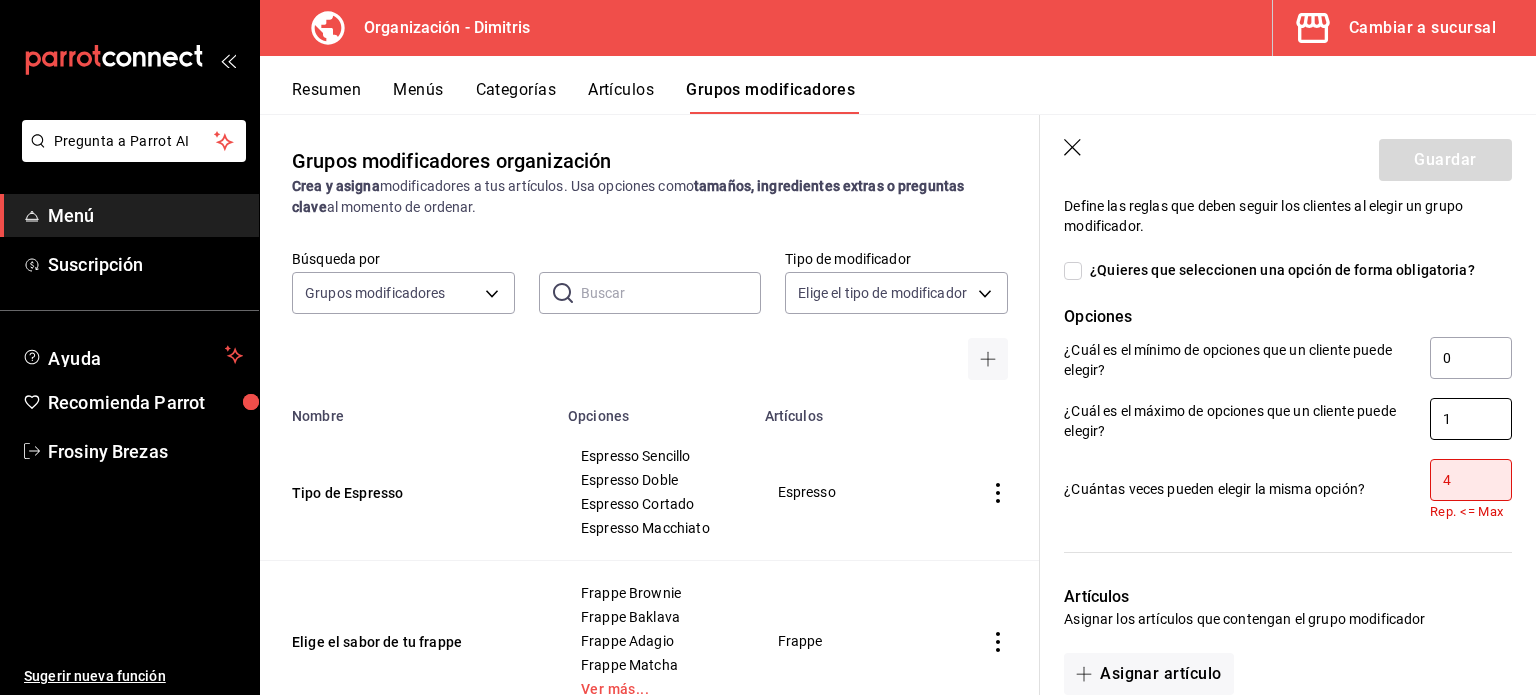 click on "1" at bounding box center [1471, 419] 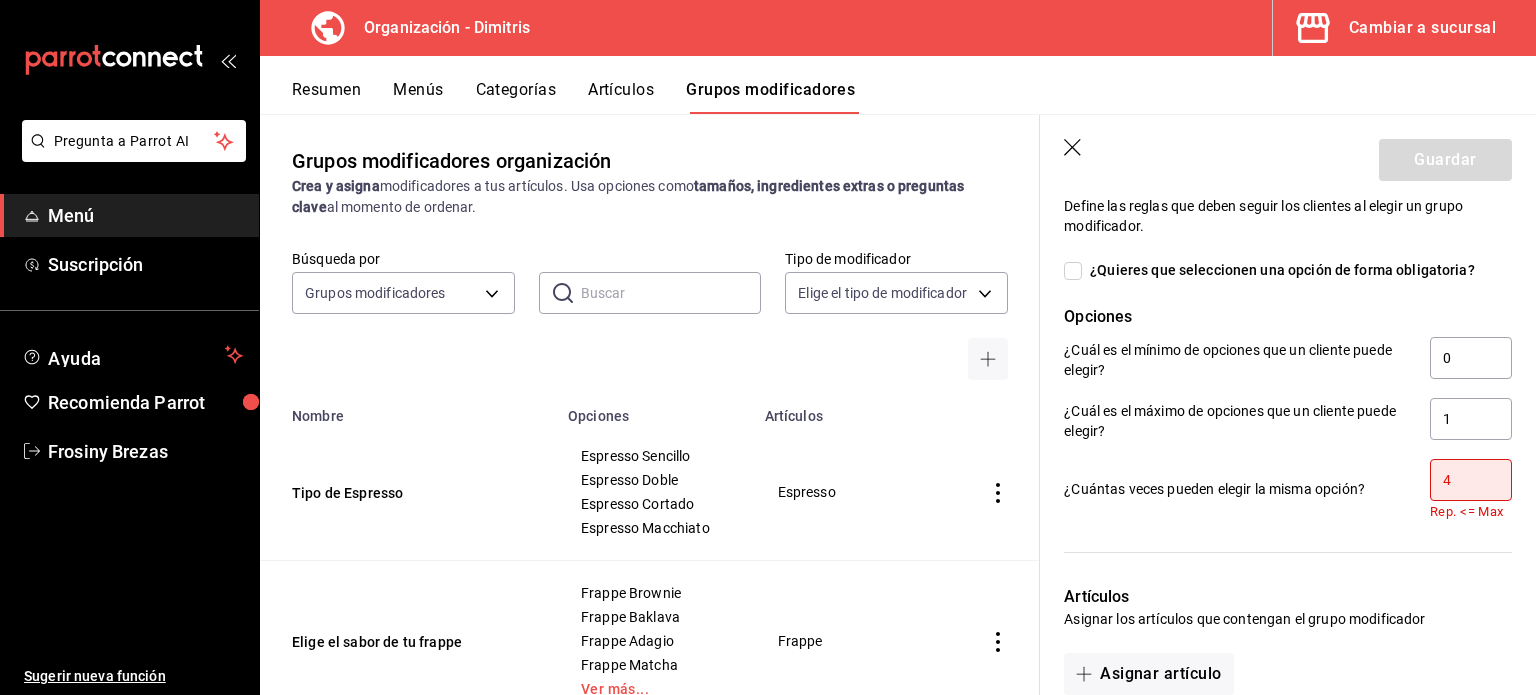click on "Rep. <= Max" at bounding box center (1471, 512) 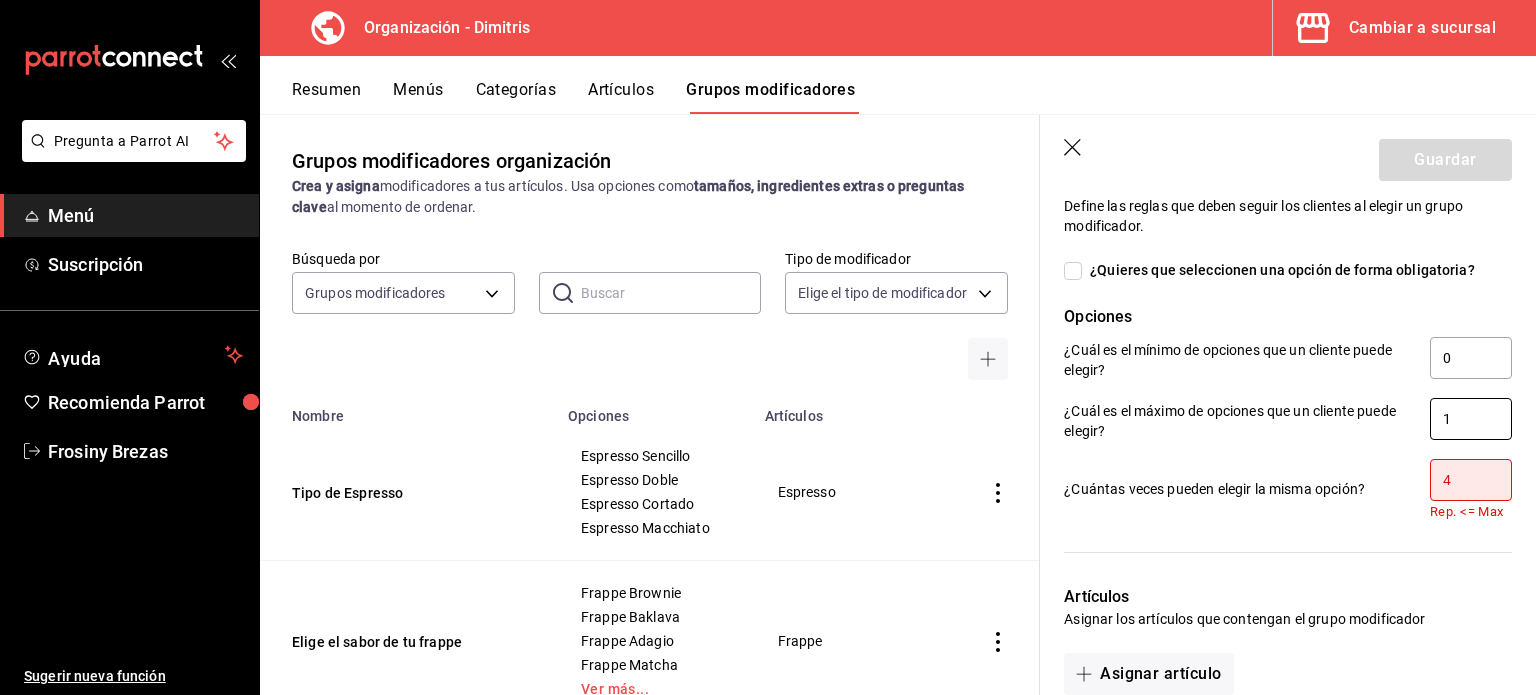 click on "1" at bounding box center (1471, 419) 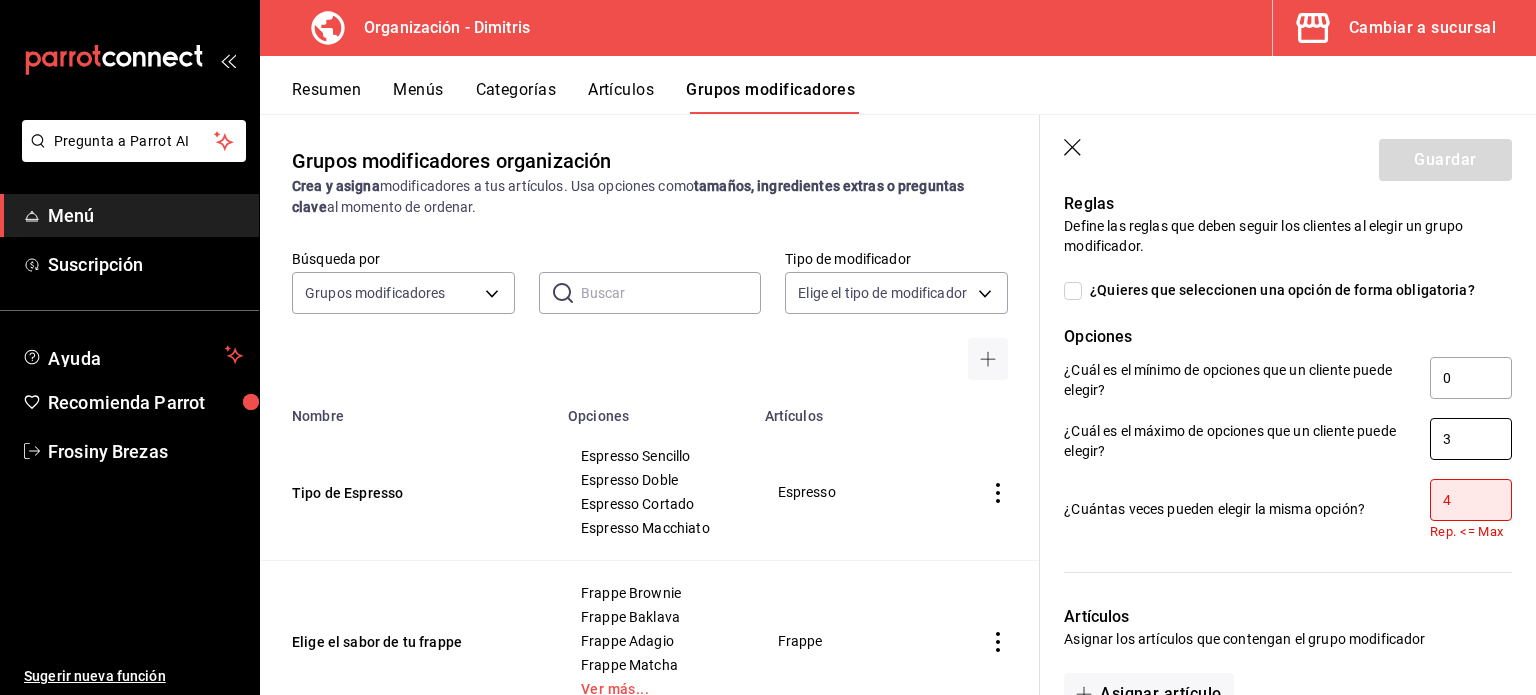 scroll, scrollTop: 708, scrollLeft: 0, axis: vertical 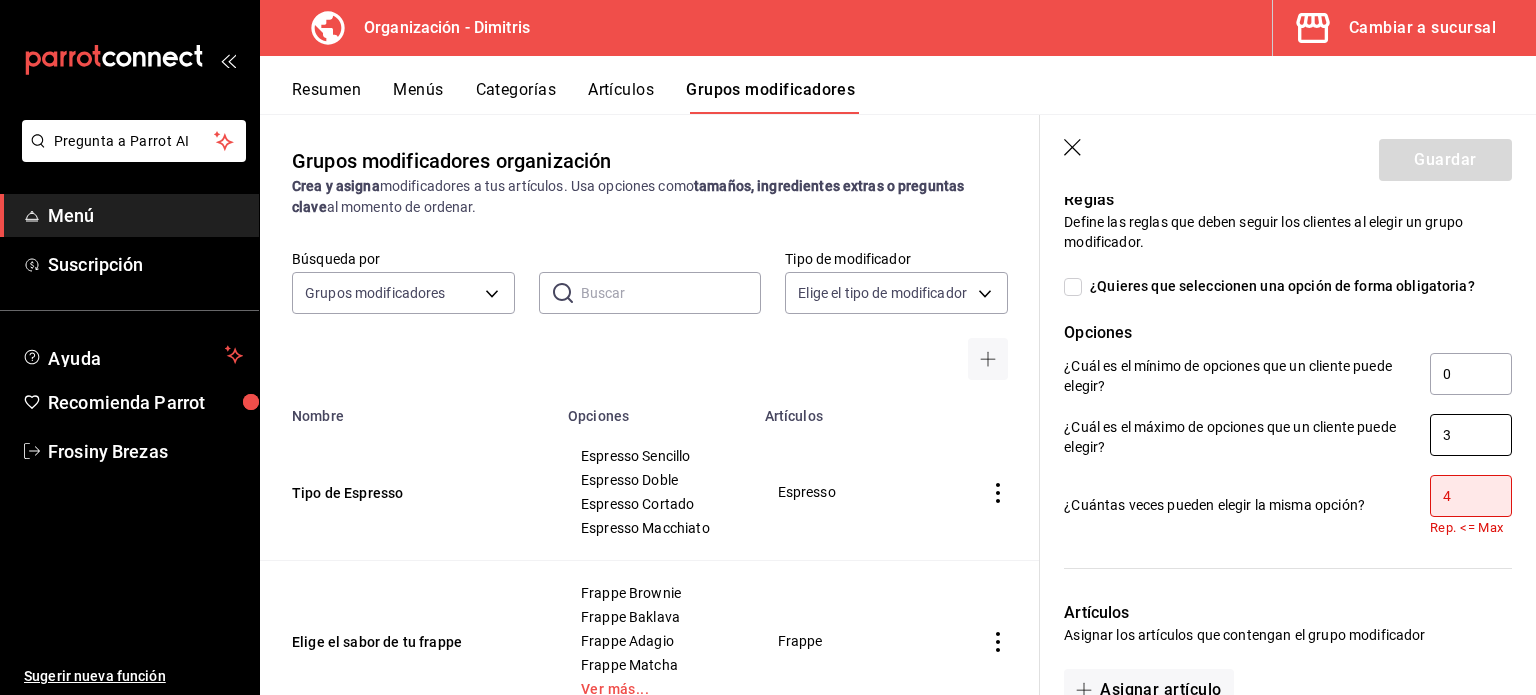 click on "3" at bounding box center [1471, 435] 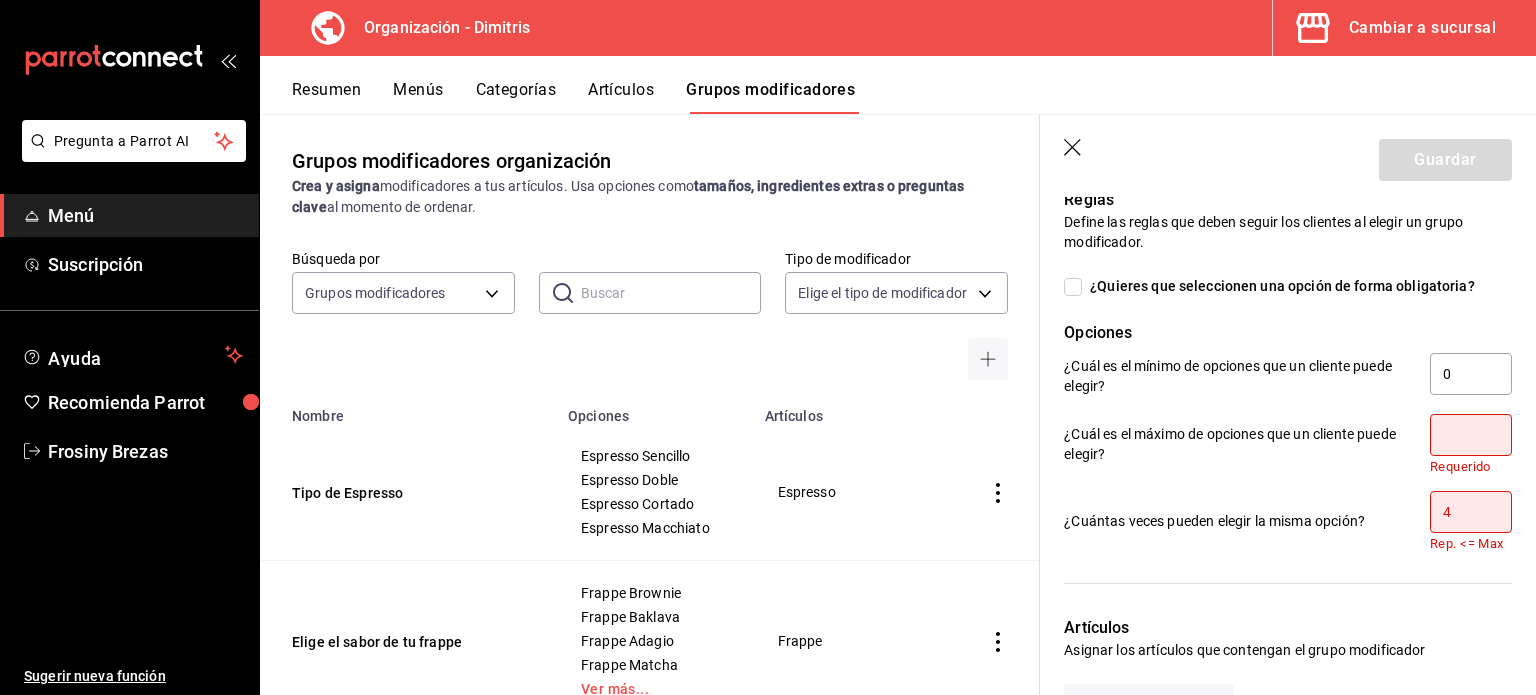 type on "1" 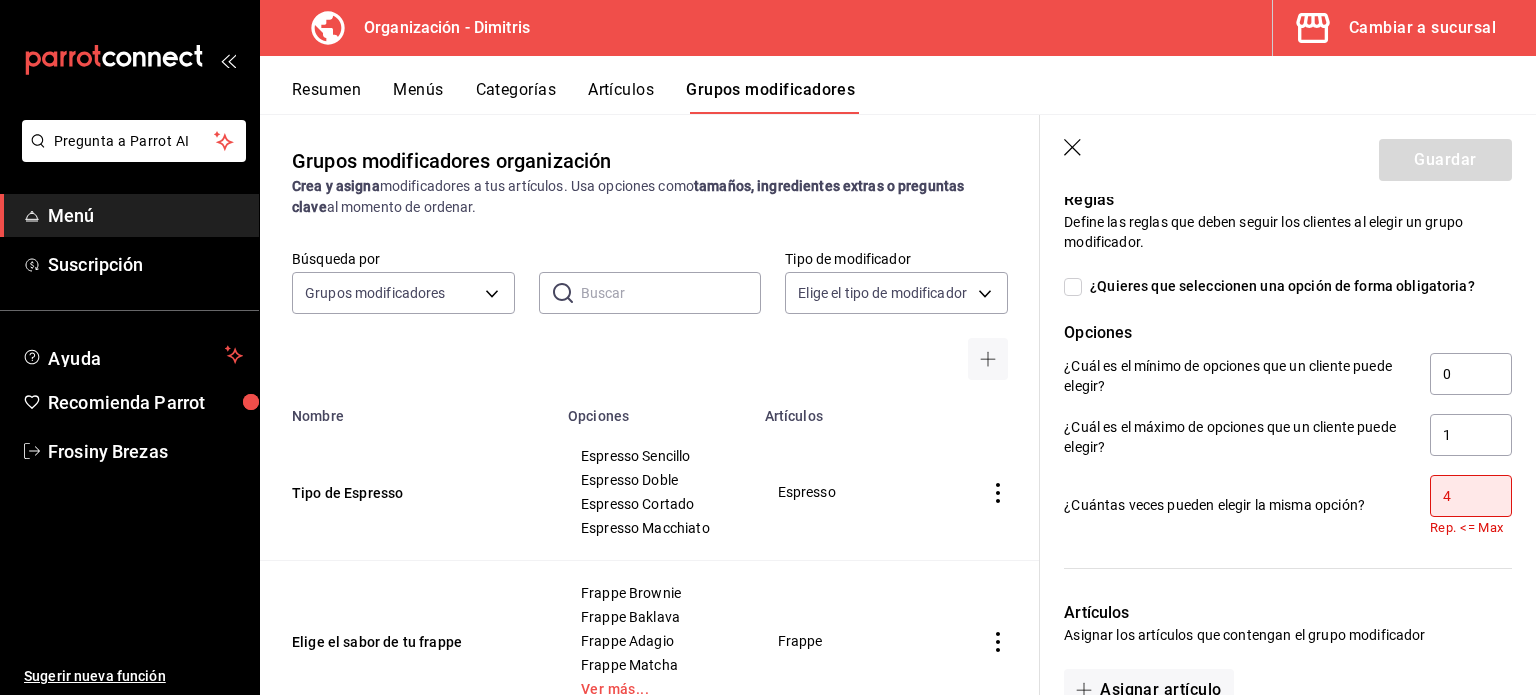 click on "4" at bounding box center [1471, 496] 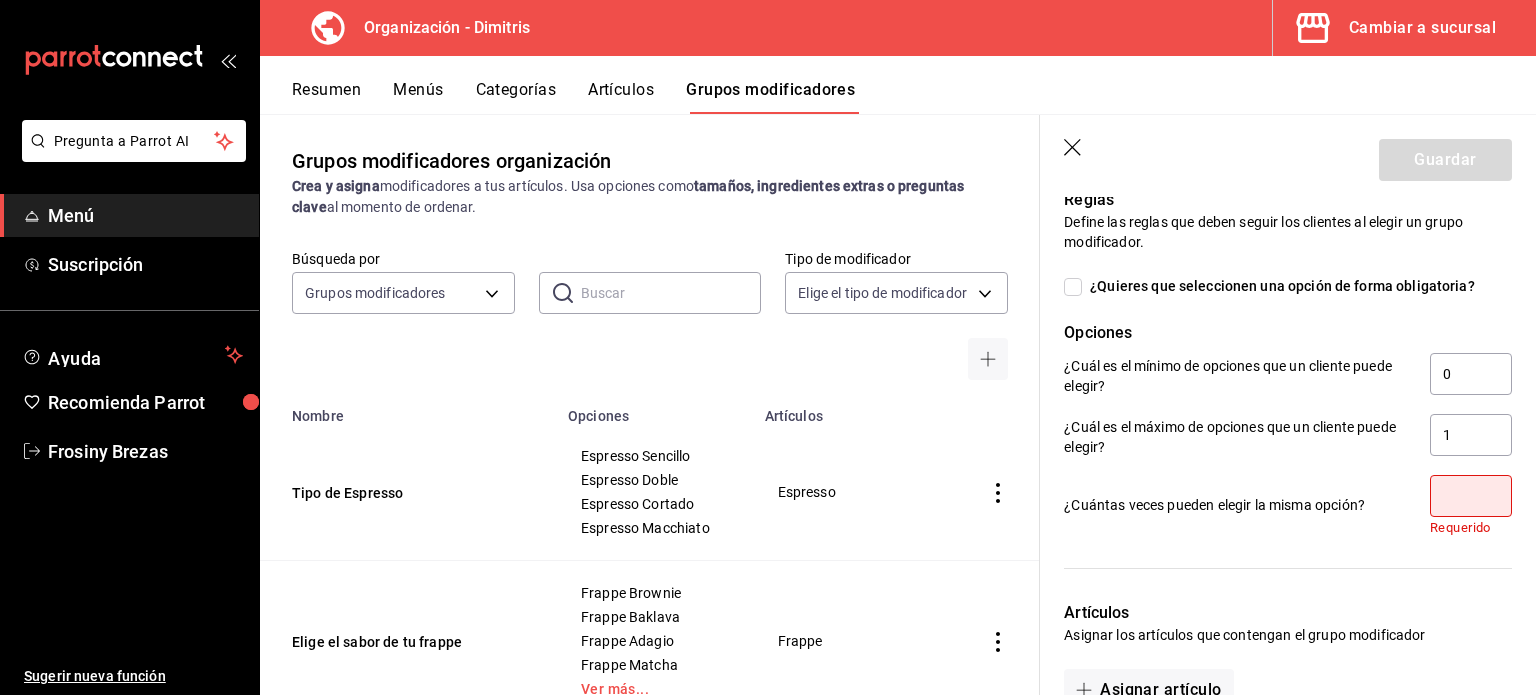 type on "1" 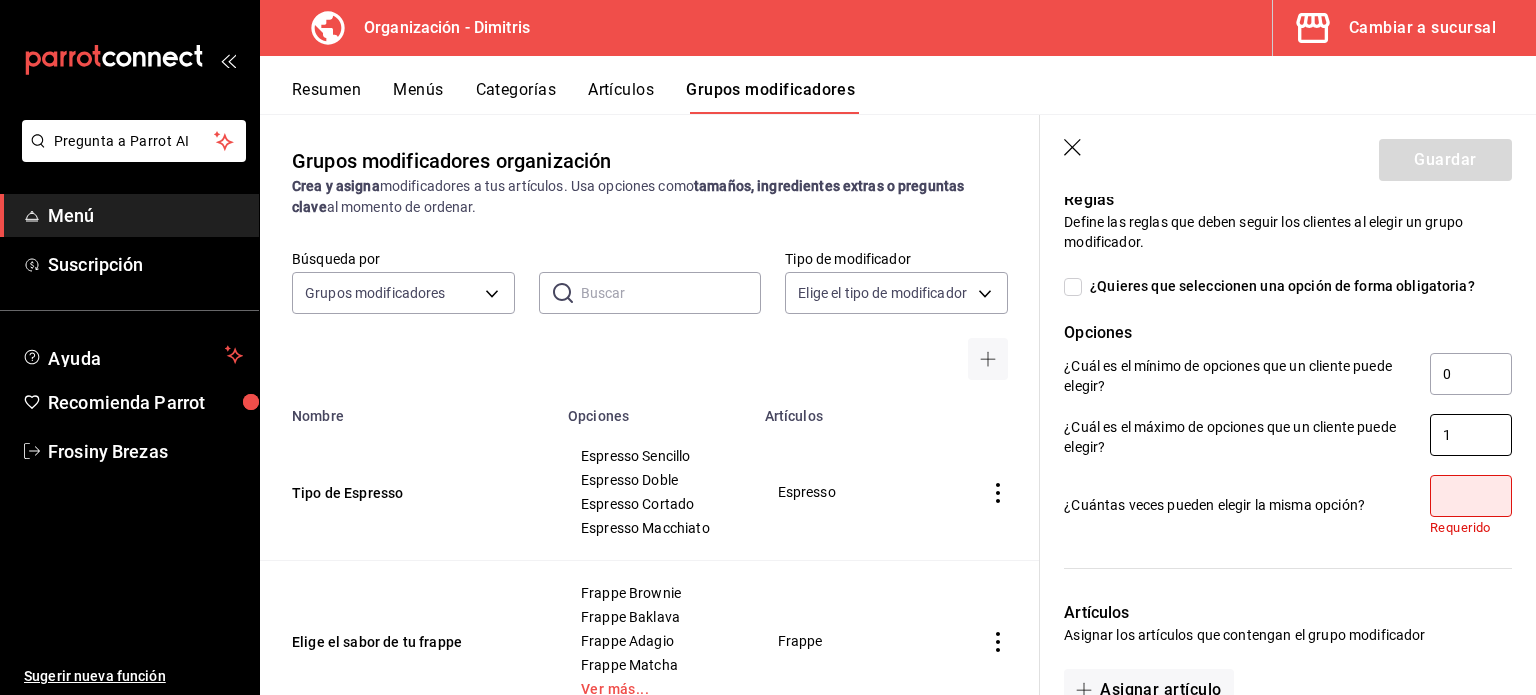 type 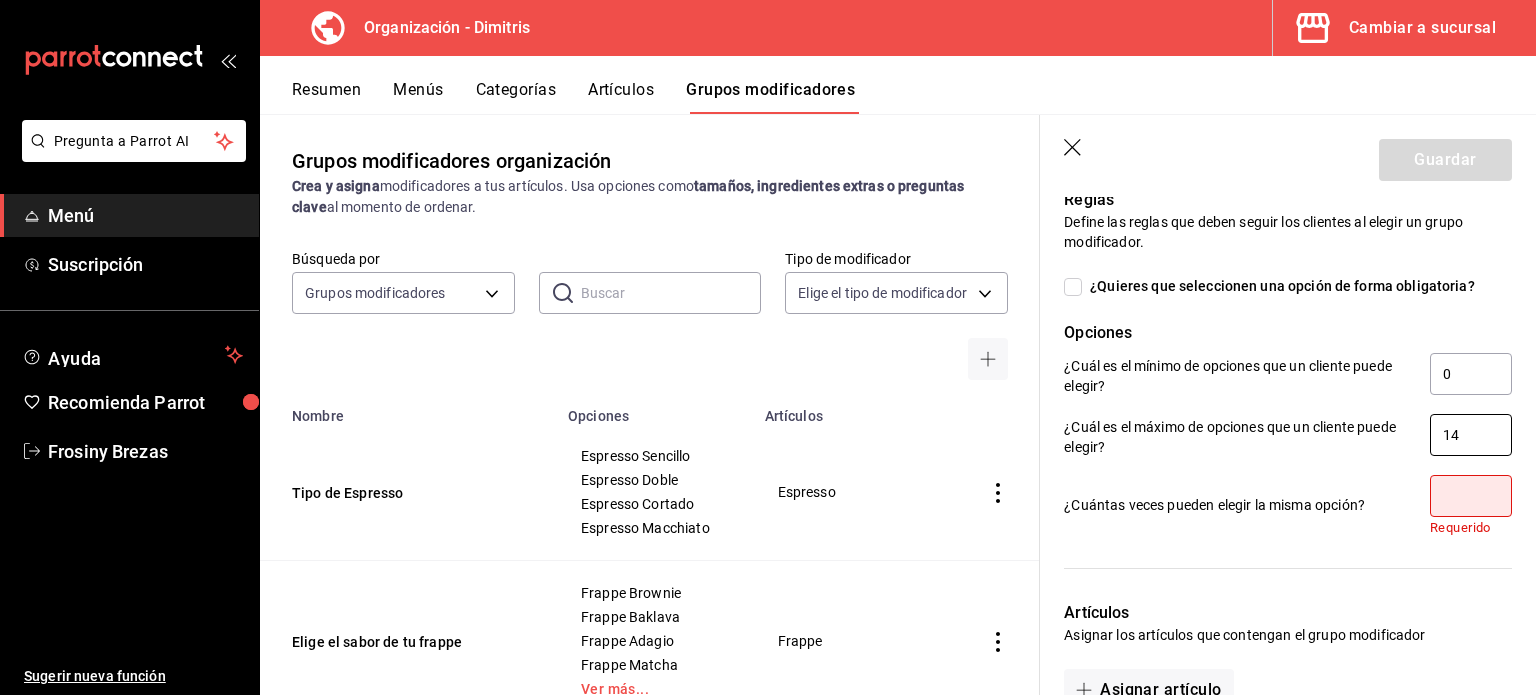 type on "1" 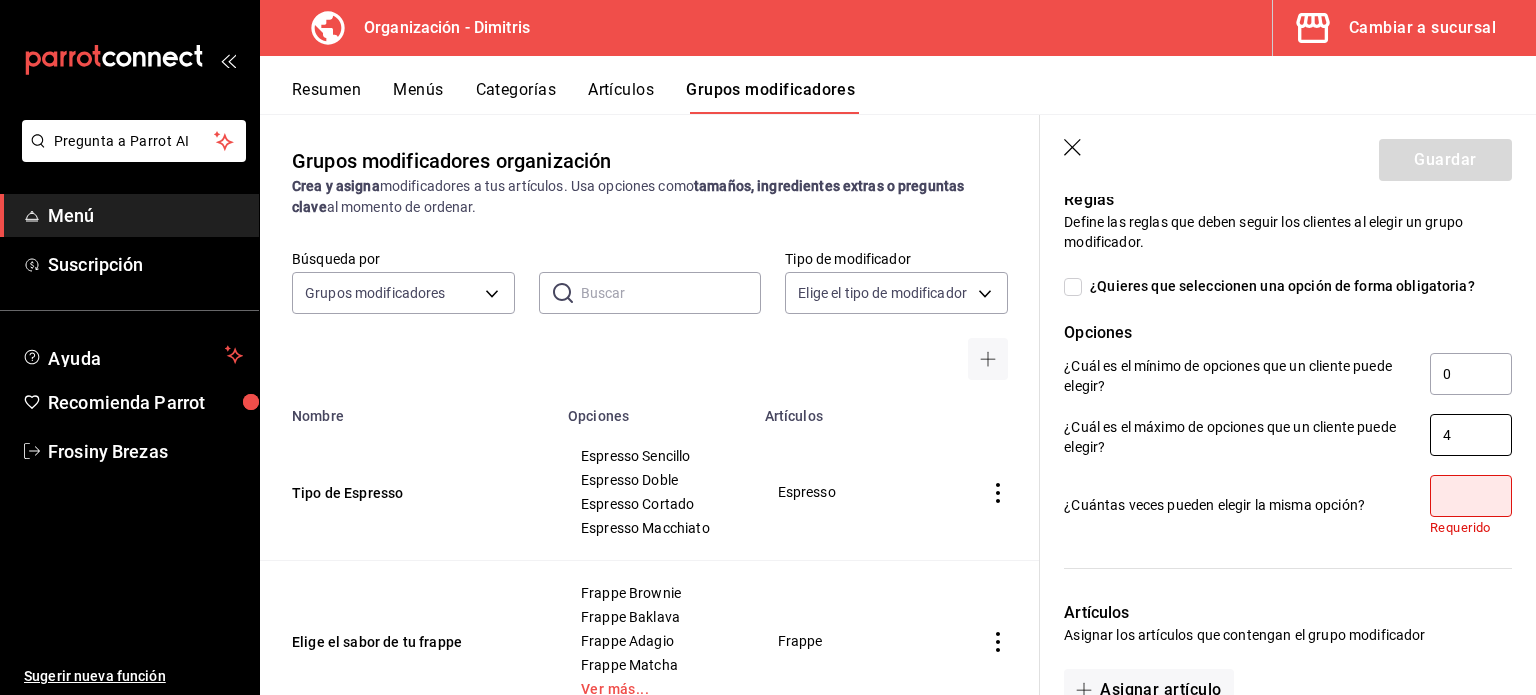 type on "4" 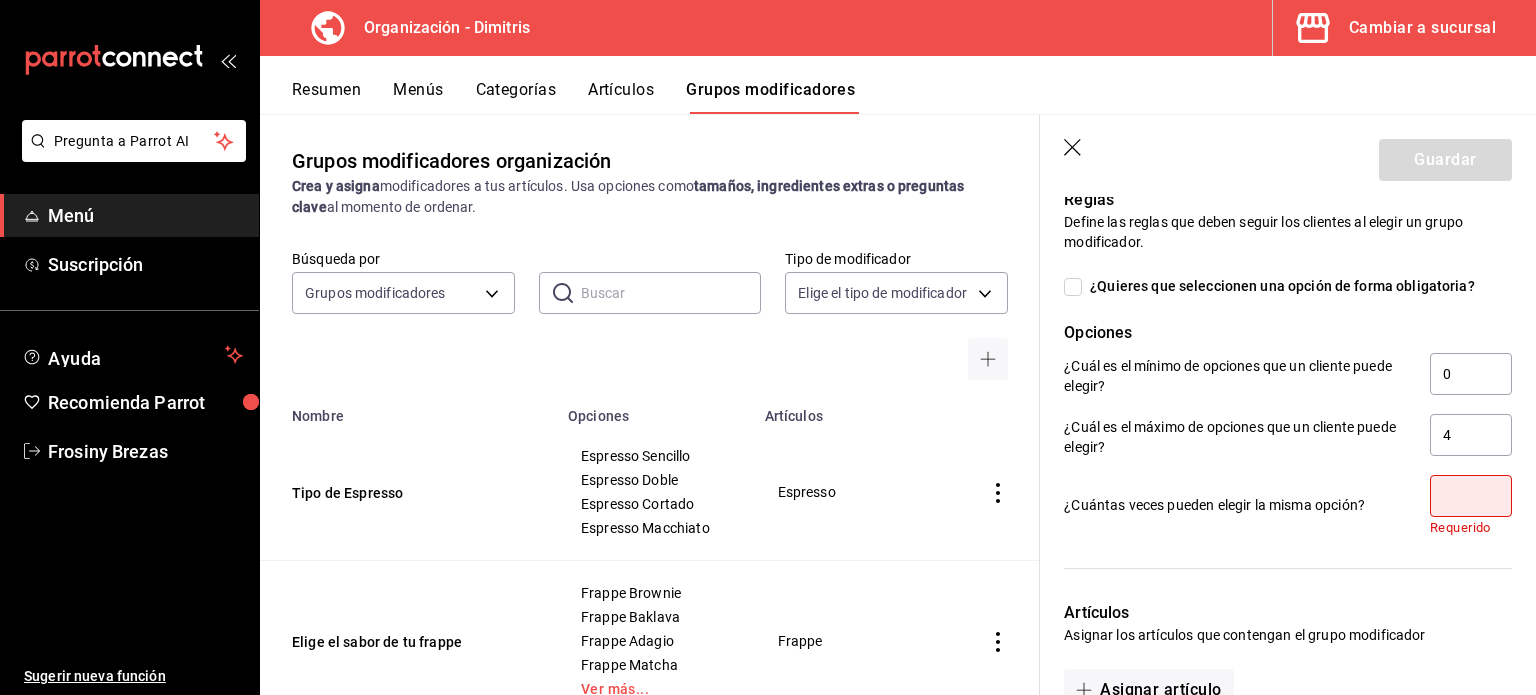 click at bounding box center (1471, 496) 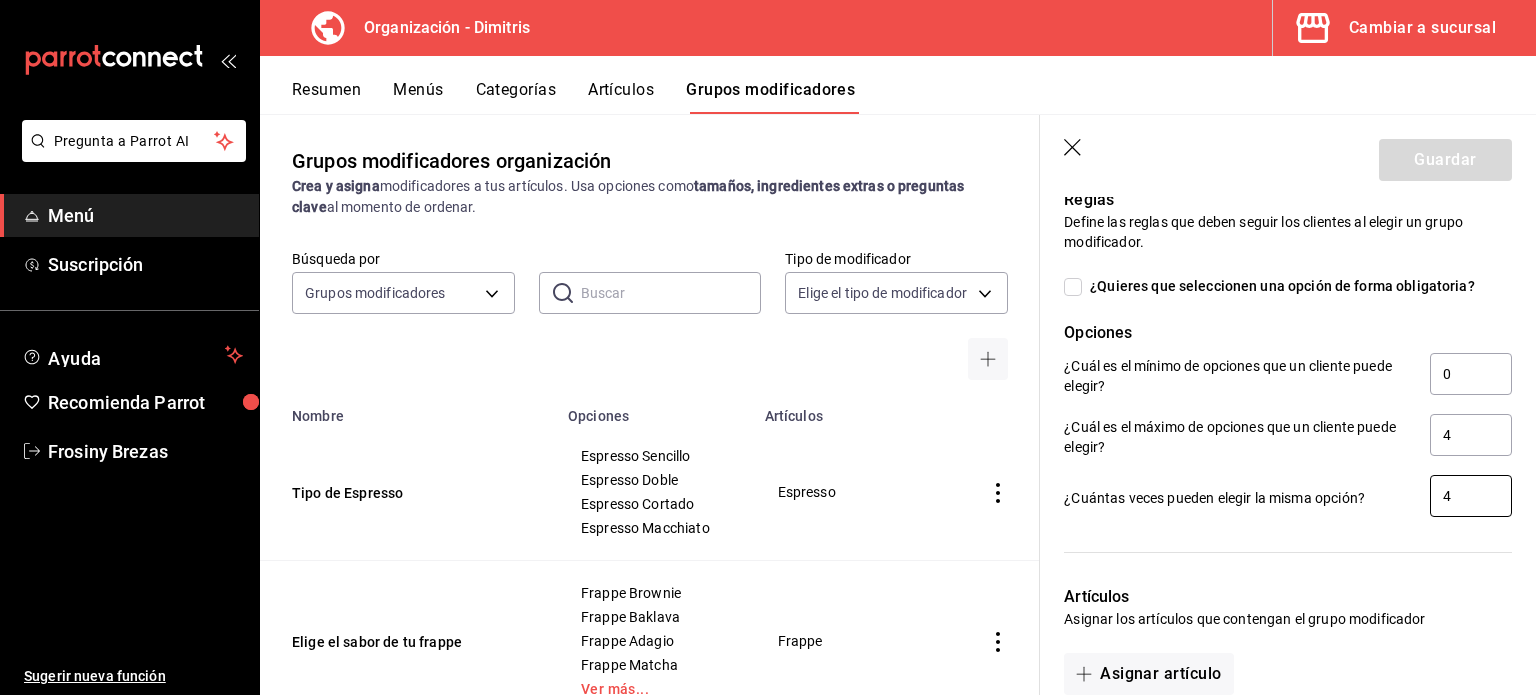 type on "4" 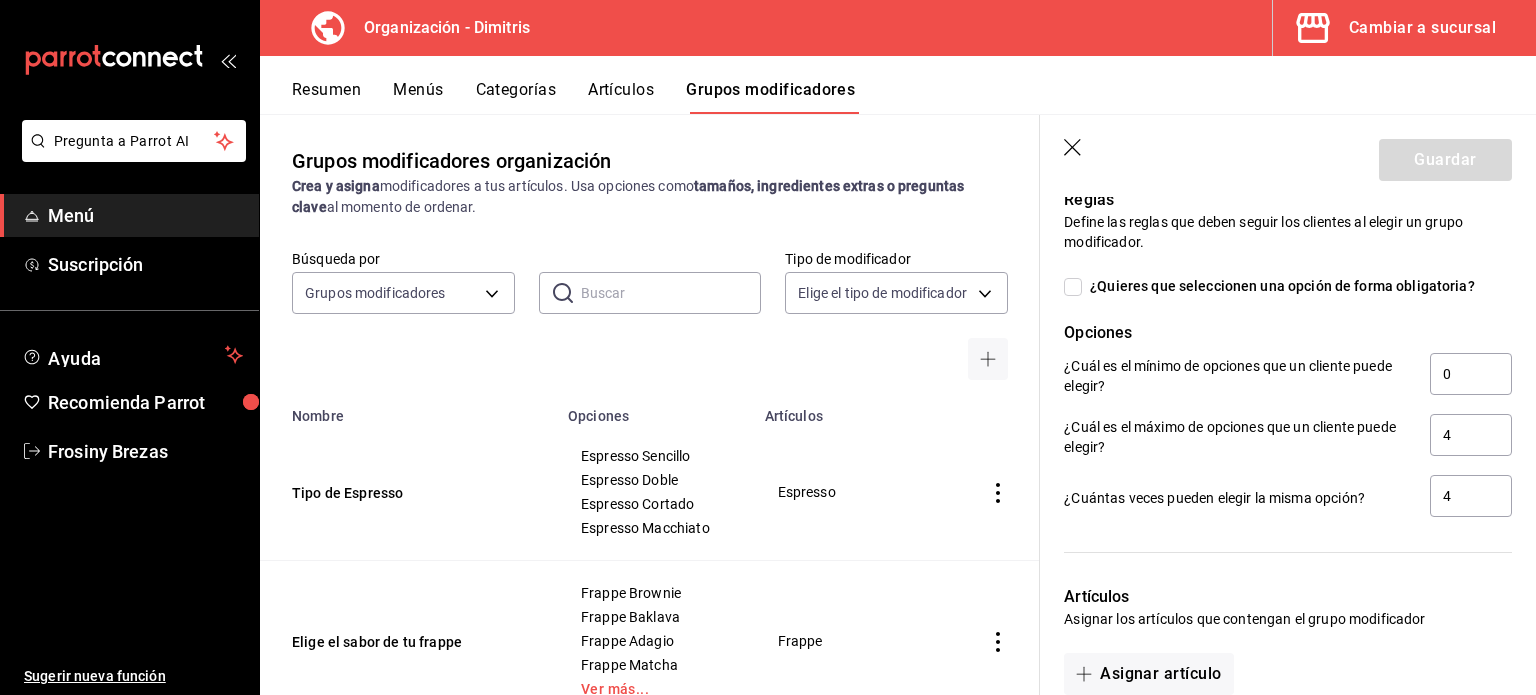 click on "Artículos Asignar los artículos que contengan el grupo modificador Asignar artículo" at bounding box center [1276, 628] 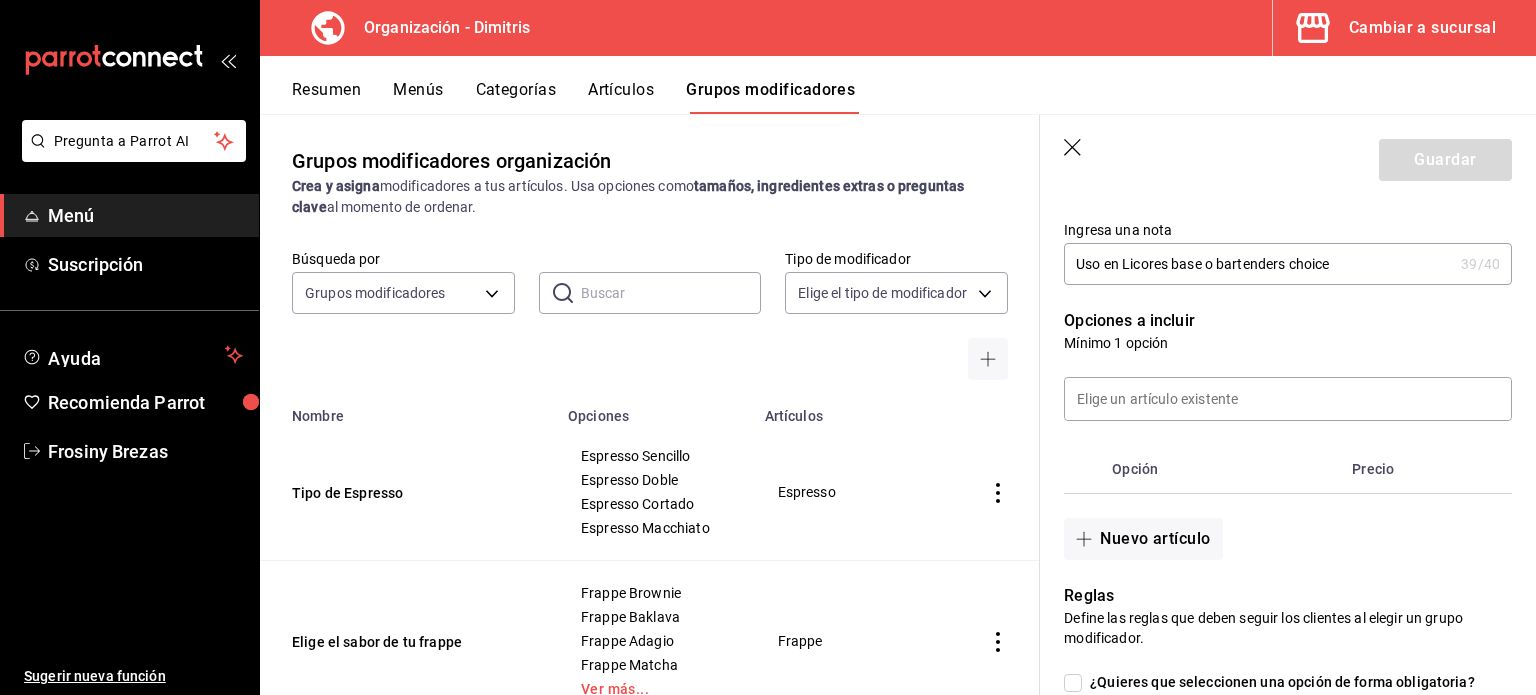 scroll, scrollTop: 311, scrollLeft: 0, axis: vertical 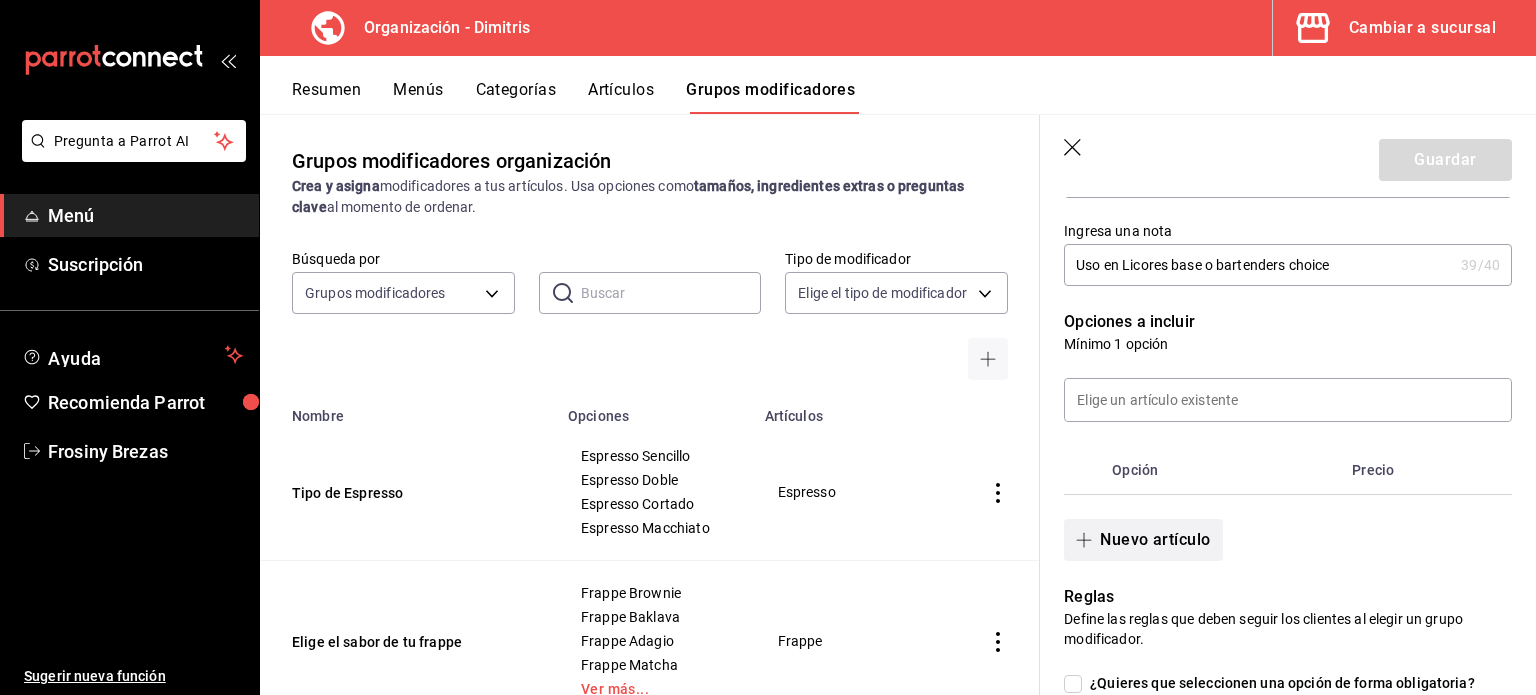 click on "Nuevo artículo" at bounding box center [1143, 540] 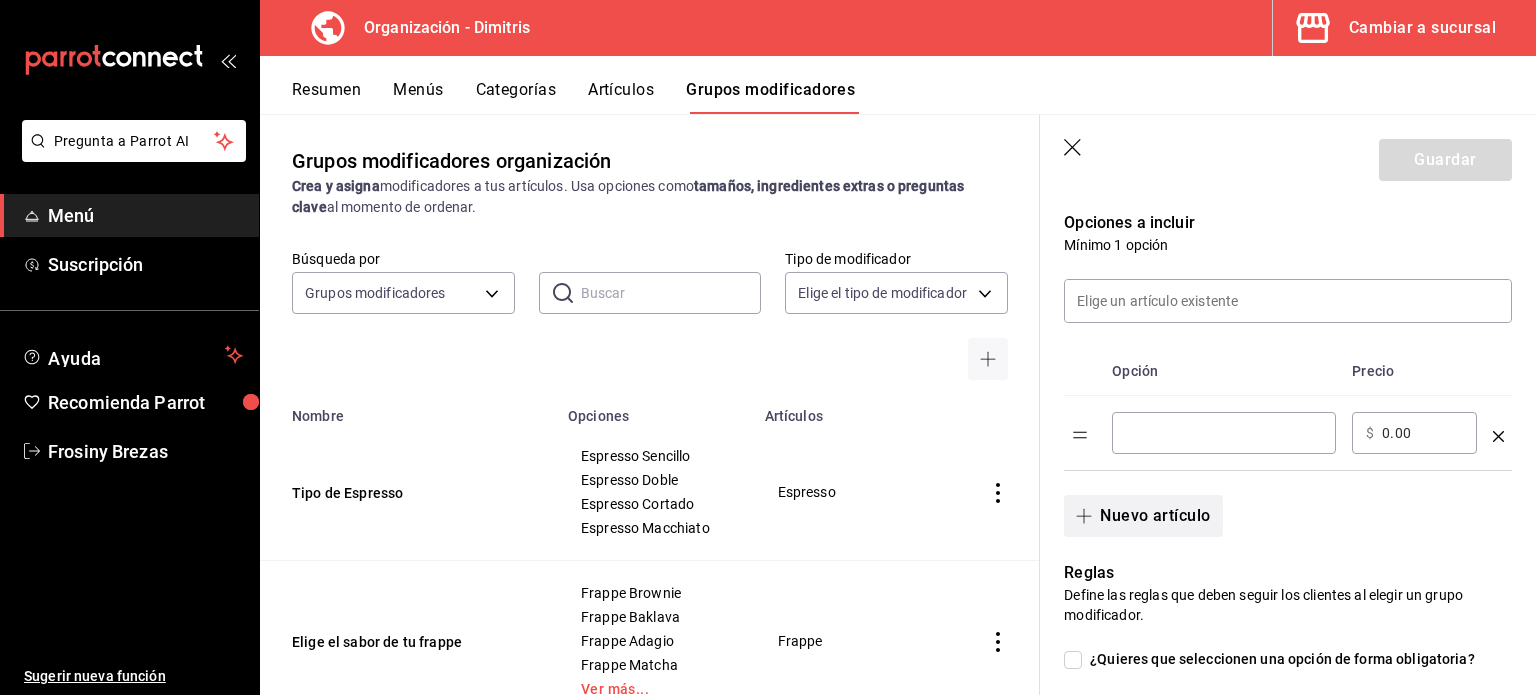scroll, scrollTop: 411, scrollLeft: 0, axis: vertical 